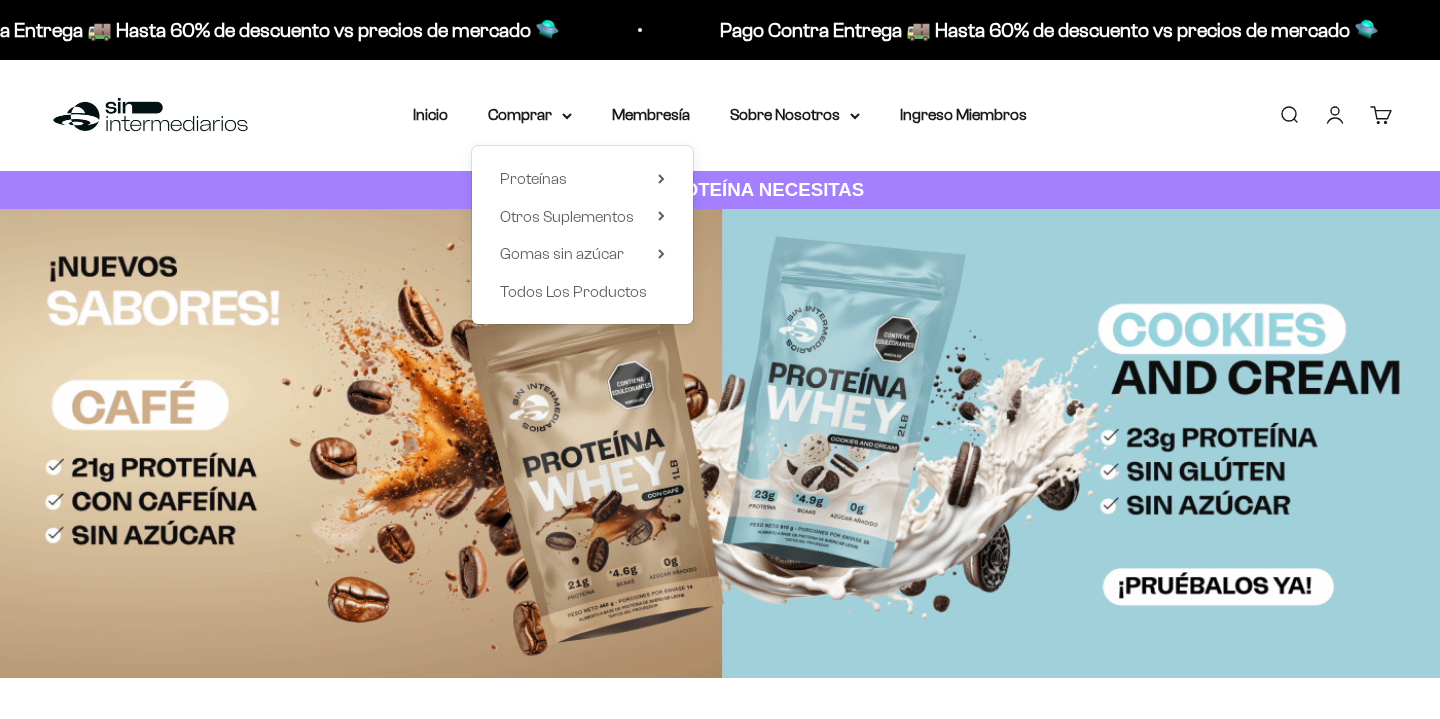 click at bounding box center [720, 443] 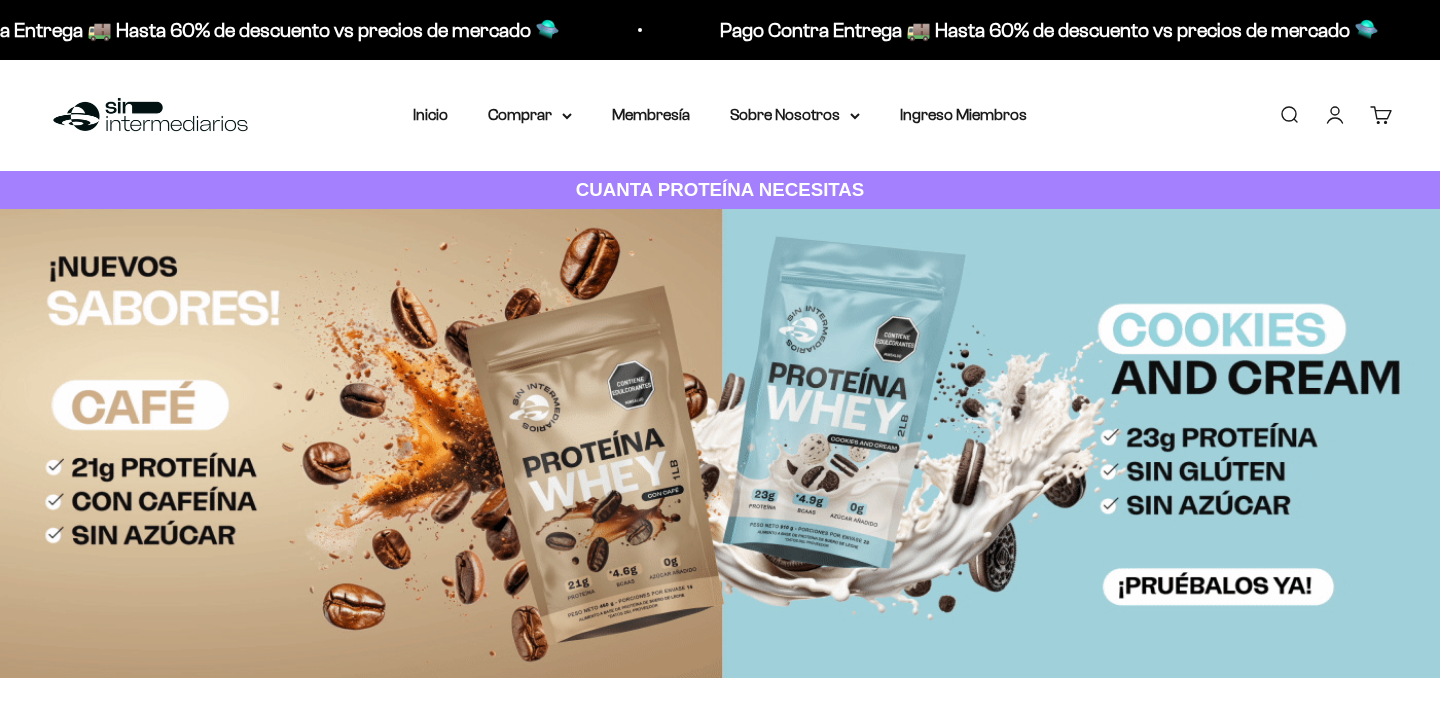 scroll, scrollTop: 0, scrollLeft: 0, axis: both 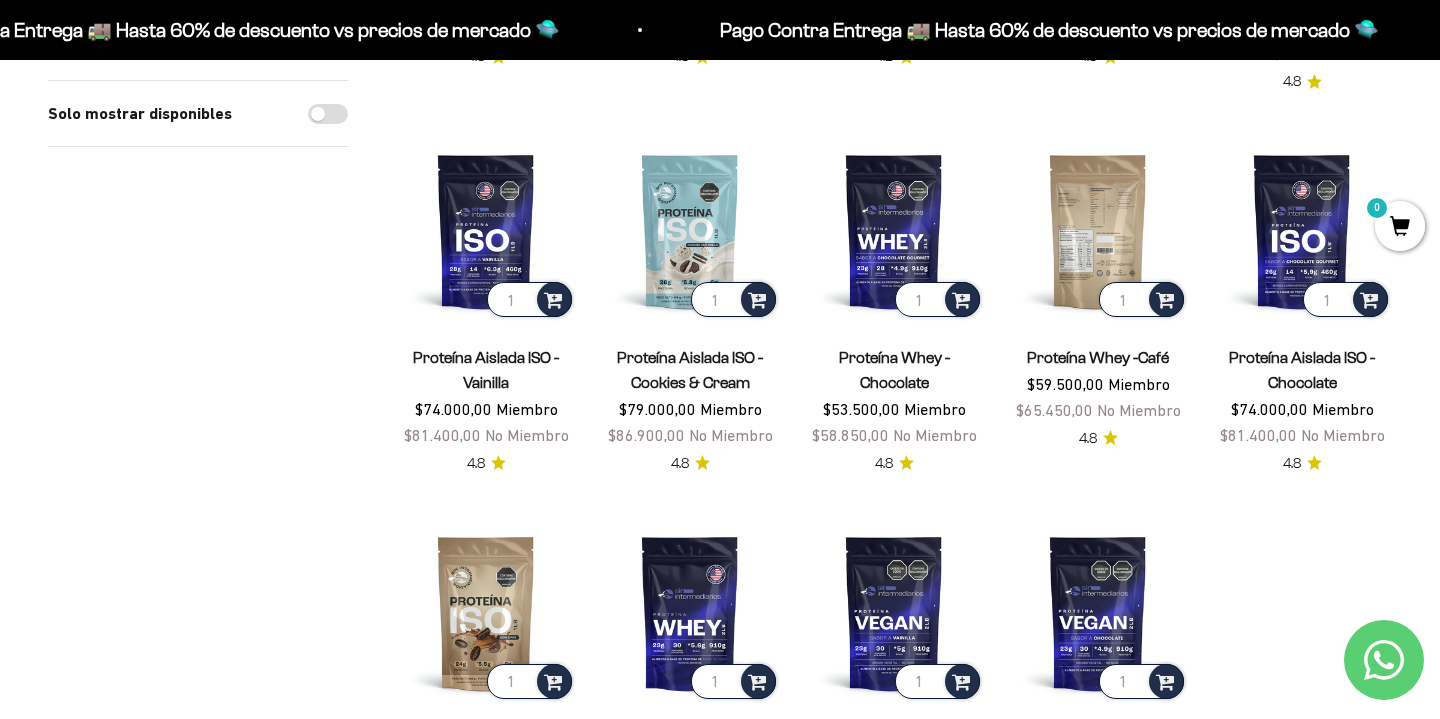 click at bounding box center (1098, 231) 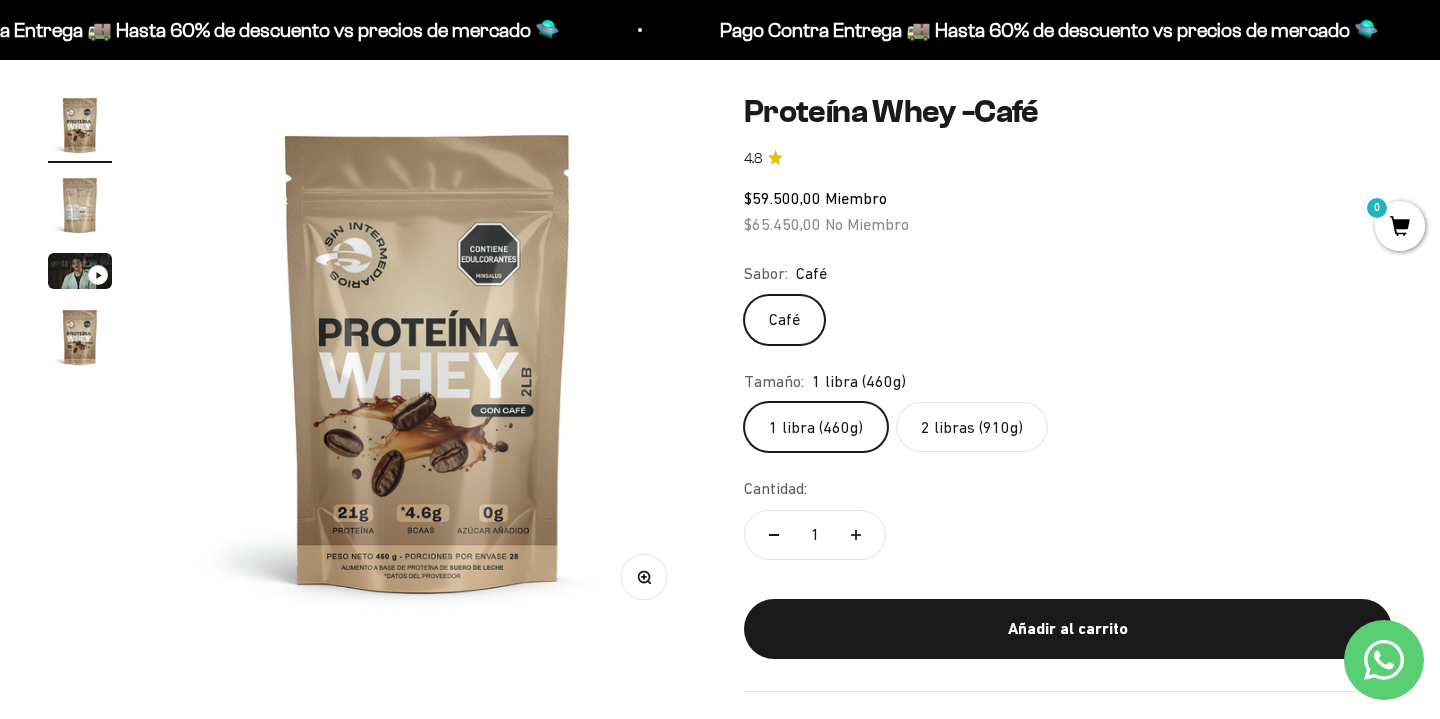 scroll, scrollTop: 164, scrollLeft: 0, axis: vertical 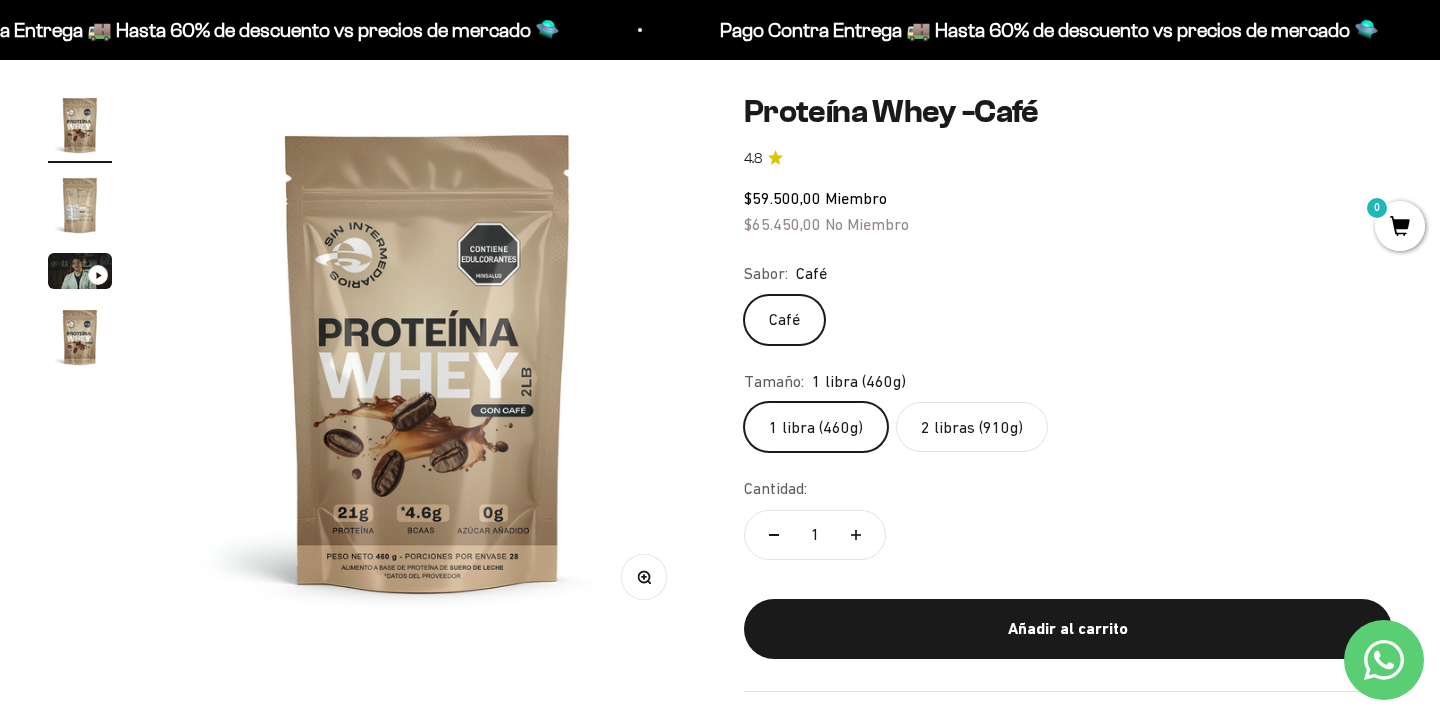 click on "2 libras (910g)" 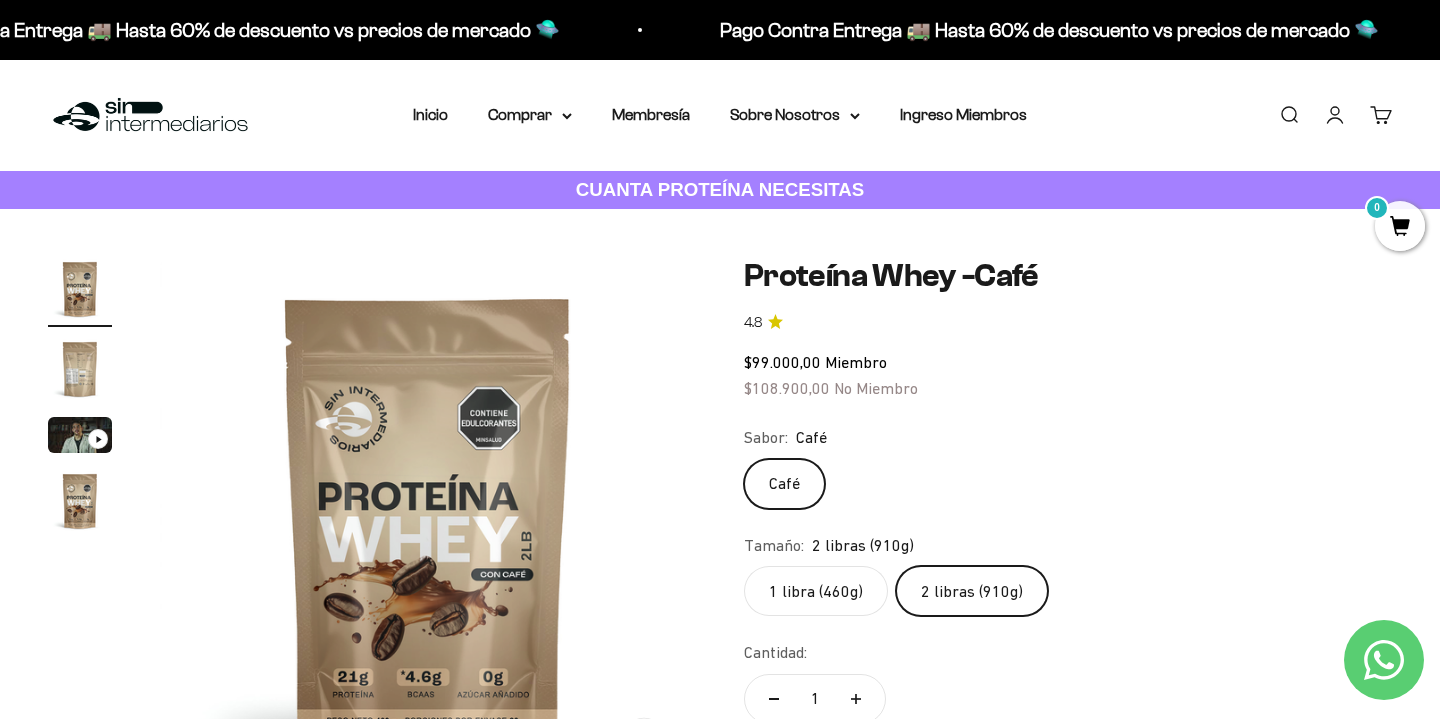 scroll, scrollTop: 0, scrollLeft: 0, axis: both 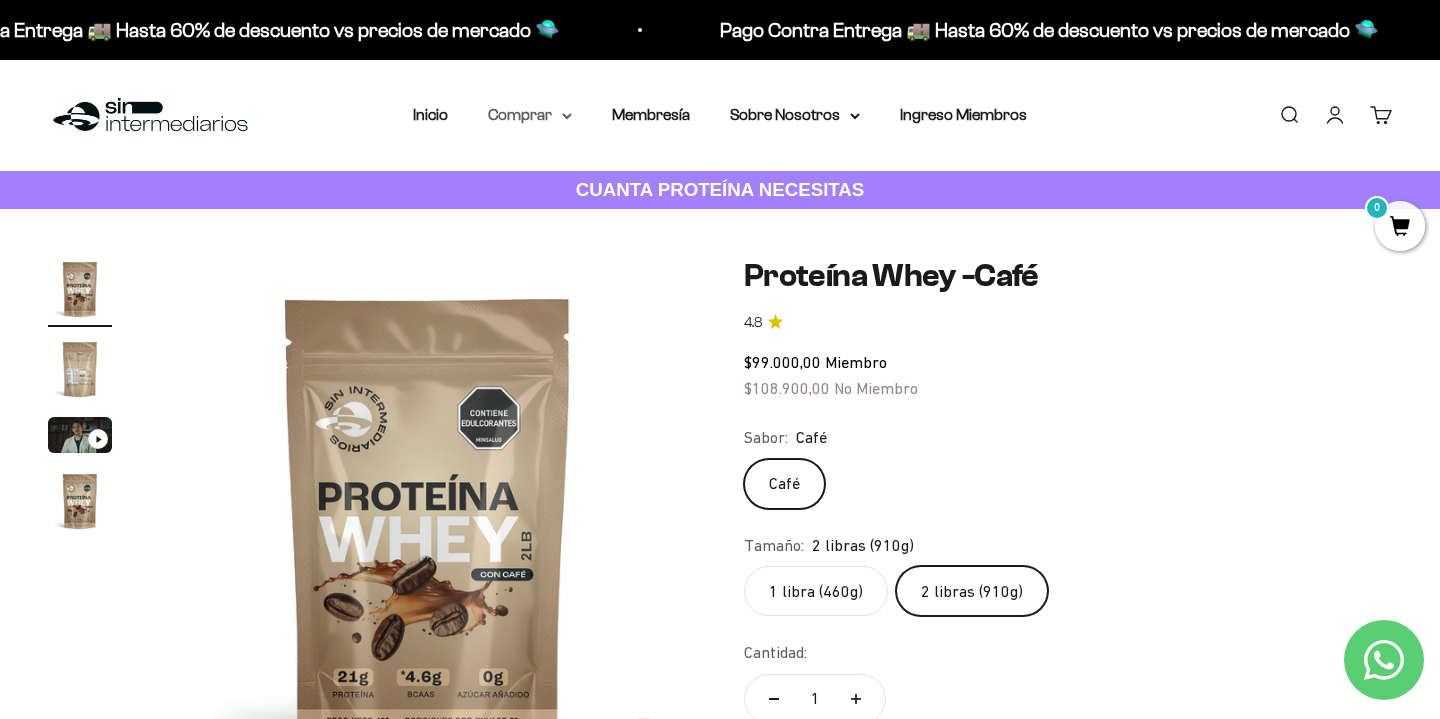 click on "Comprar" at bounding box center (530, 115) 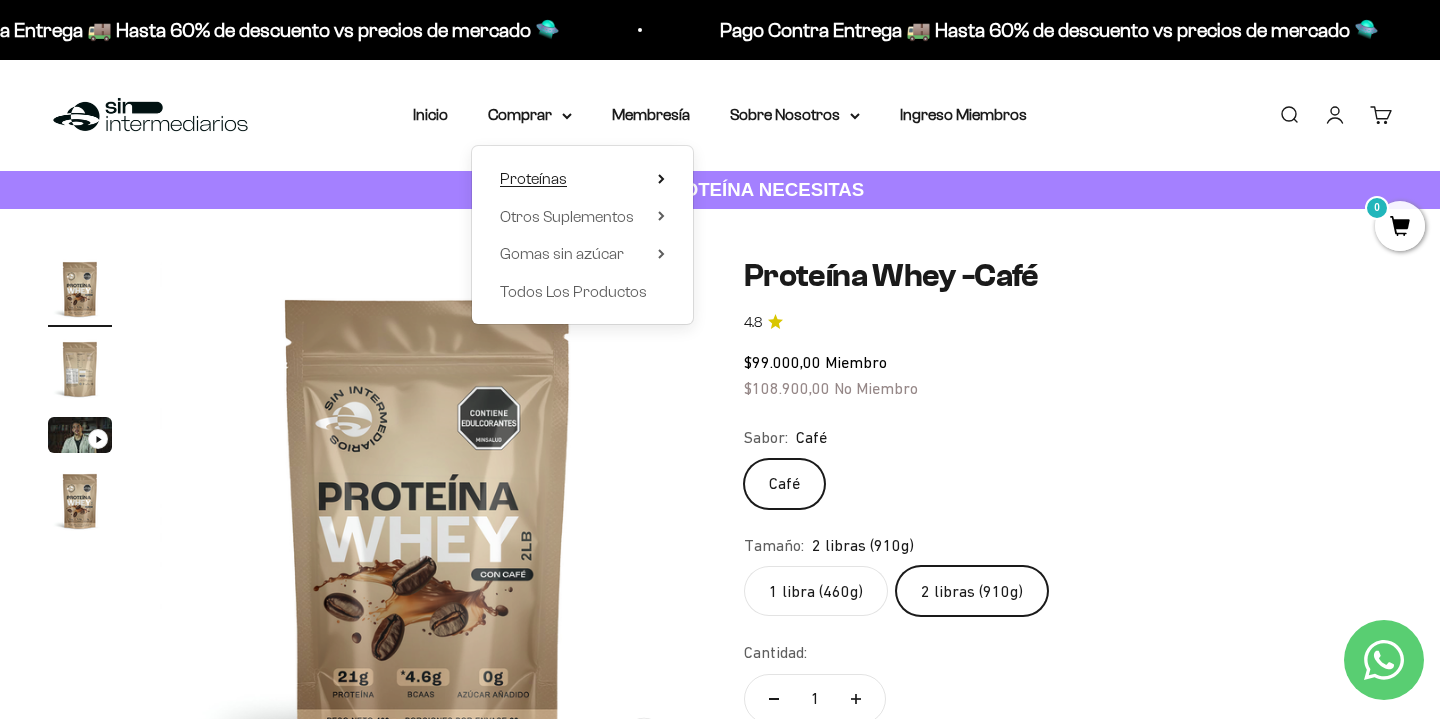 click on "Proteínas" at bounding box center [533, 178] 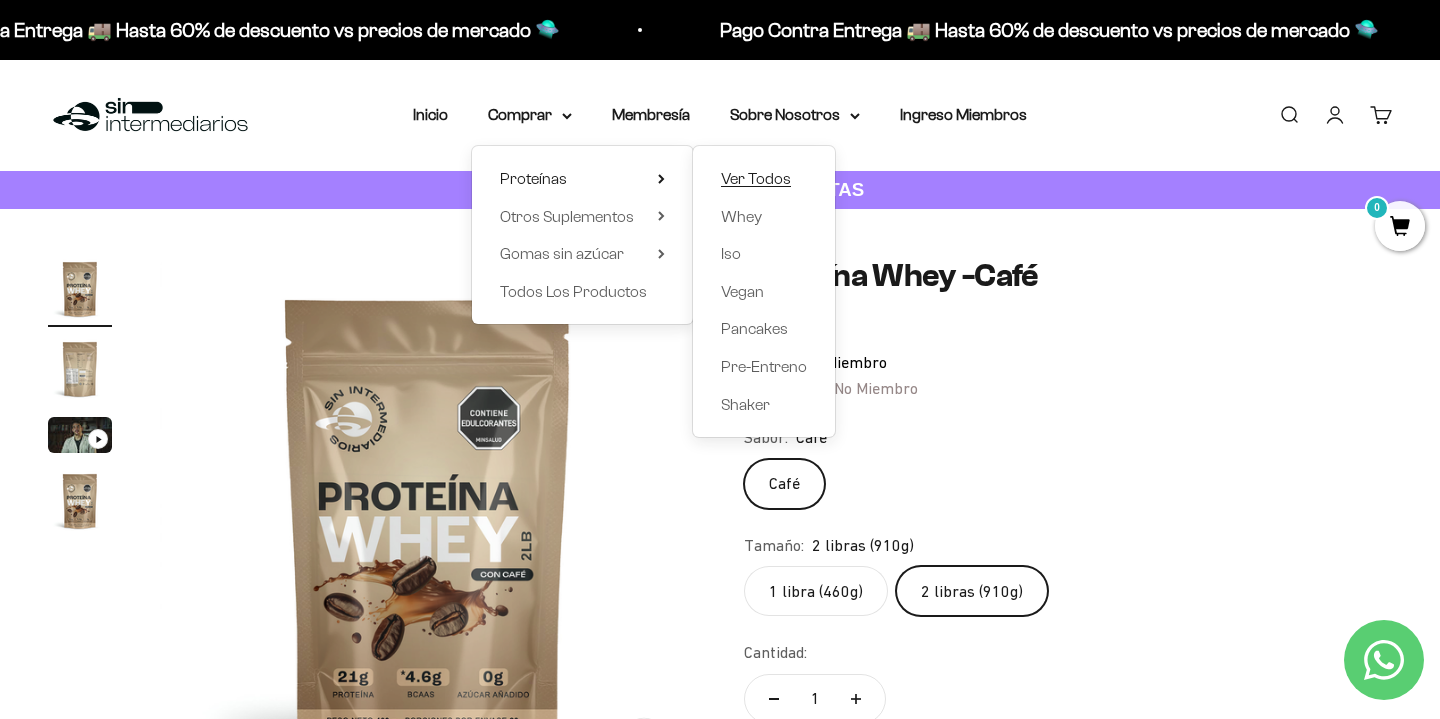 click on "Ver Todos" at bounding box center [756, 178] 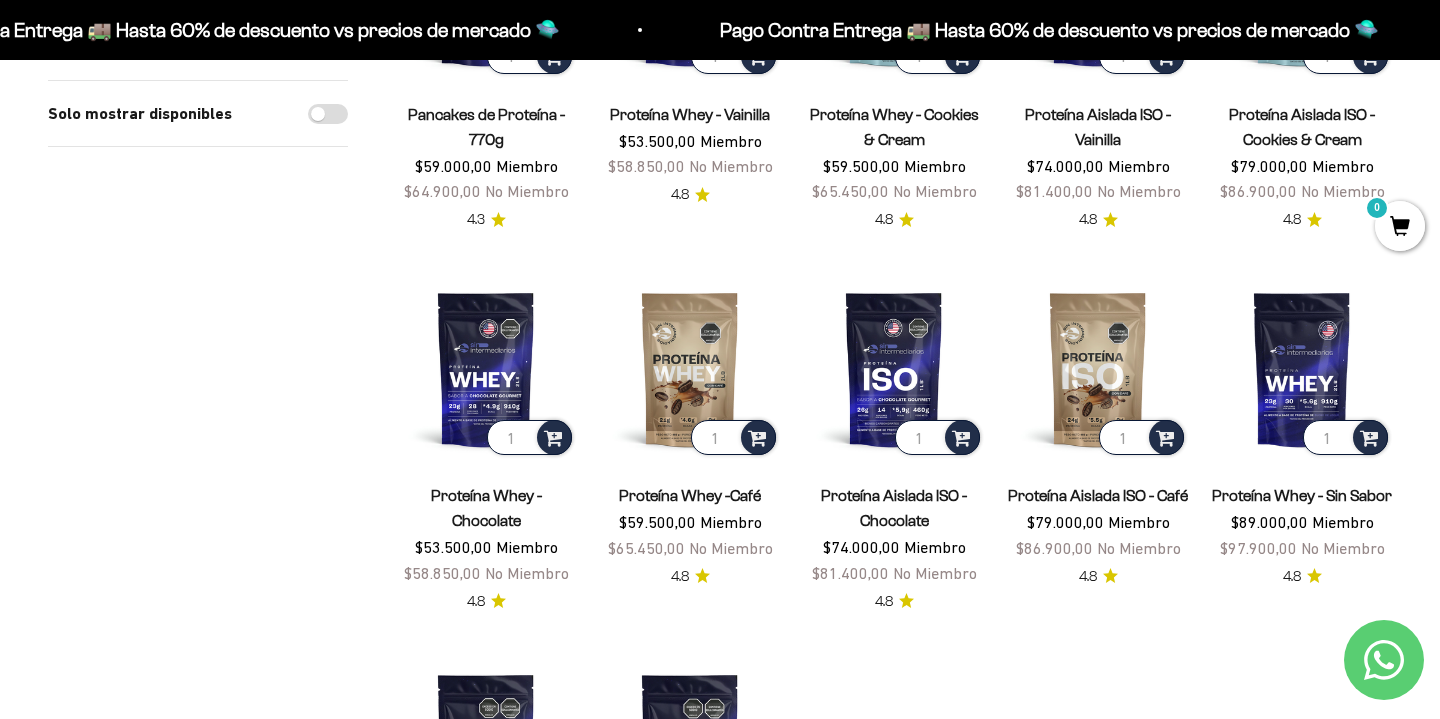 scroll, scrollTop: 427, scrollLeft: 0, axis: vertical 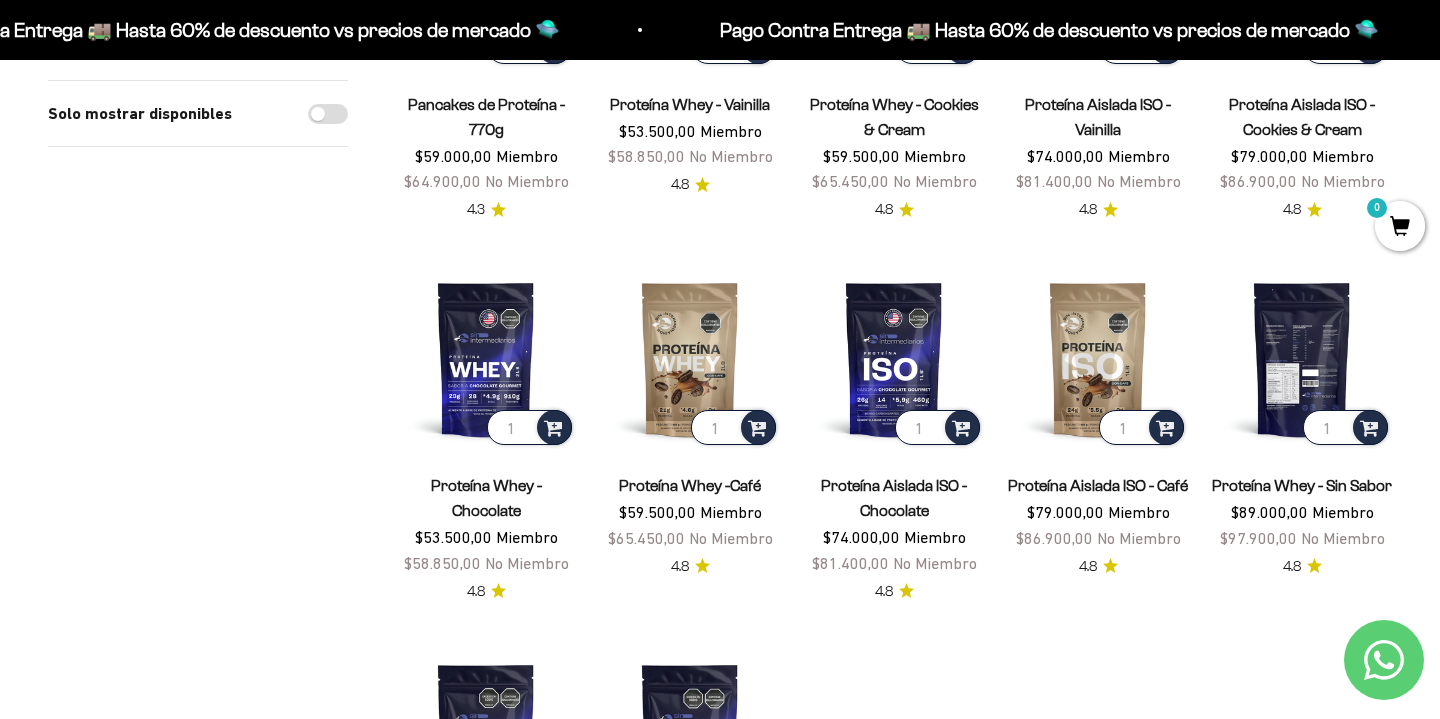 click at bounding box center [1302, 359] 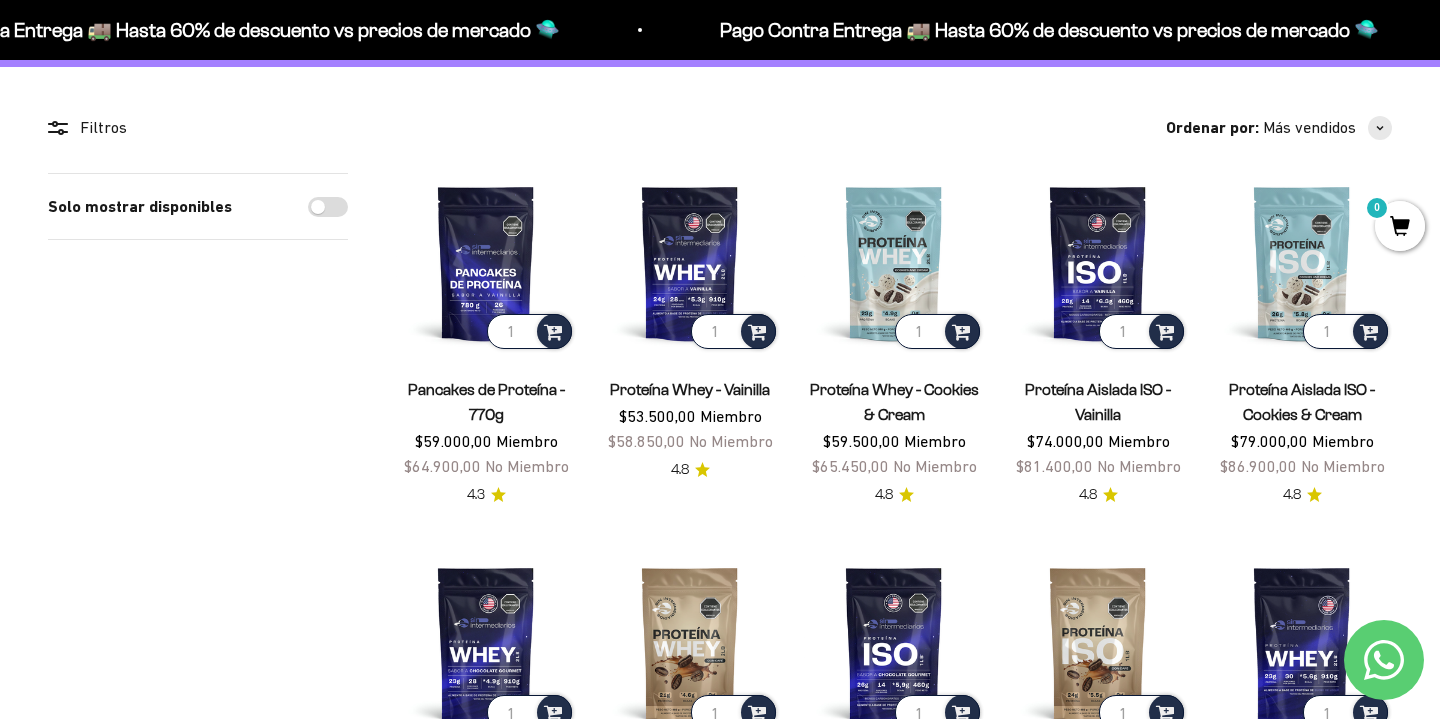 scroll, scrollTop: 78, scrollLeft: 0, axis: vertical 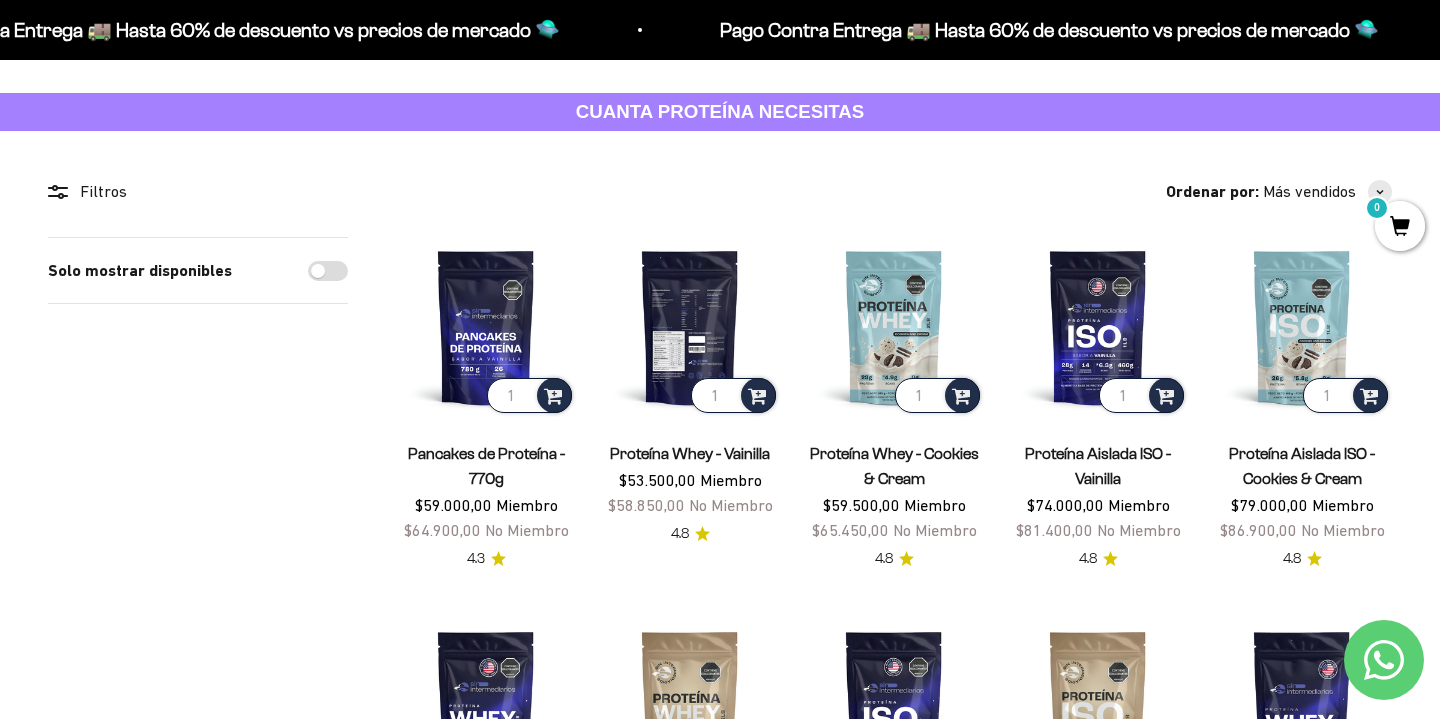 click at bounding box center (690, 327) 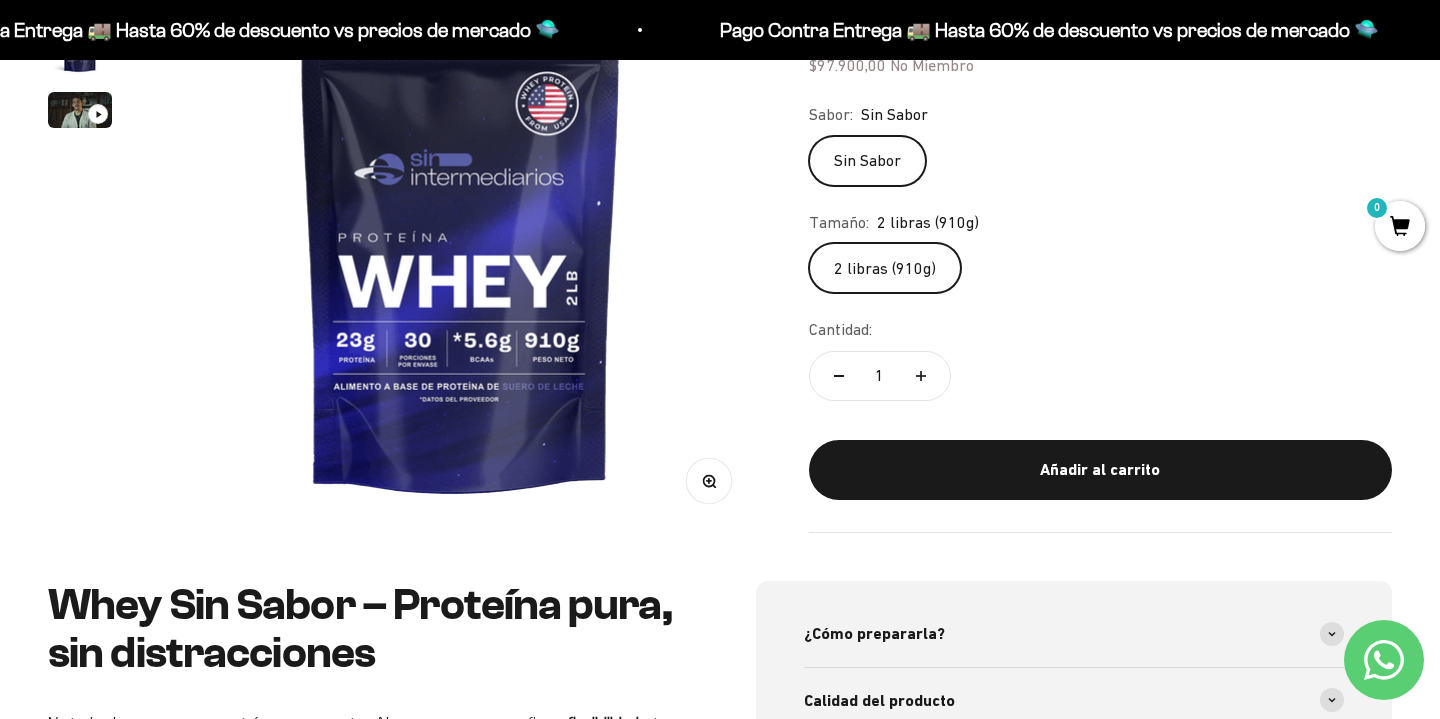 scroll, scrollTop: 325, scrollLeft: 0, axis: vertical 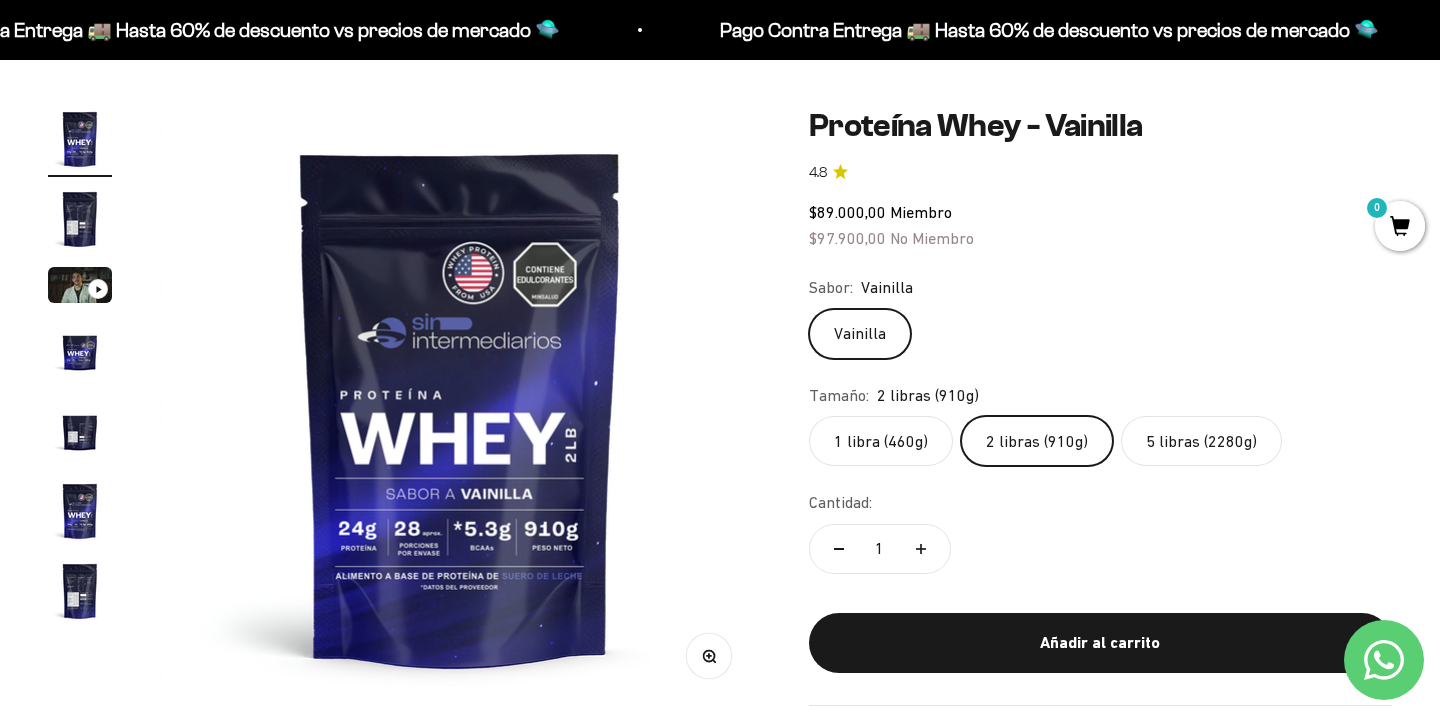 click on "Proteína Whey - Vainilla 4.8
$89.000,00   Miembro $97.900,00   No Miembro
Sabor:
Vainilla
Vainilla
Tamaño:
2 libras (910g)
1 libra (460g)
2 libras (910g)
5 libras (2280g)
Cantidad:
1
Añadir al carrito" 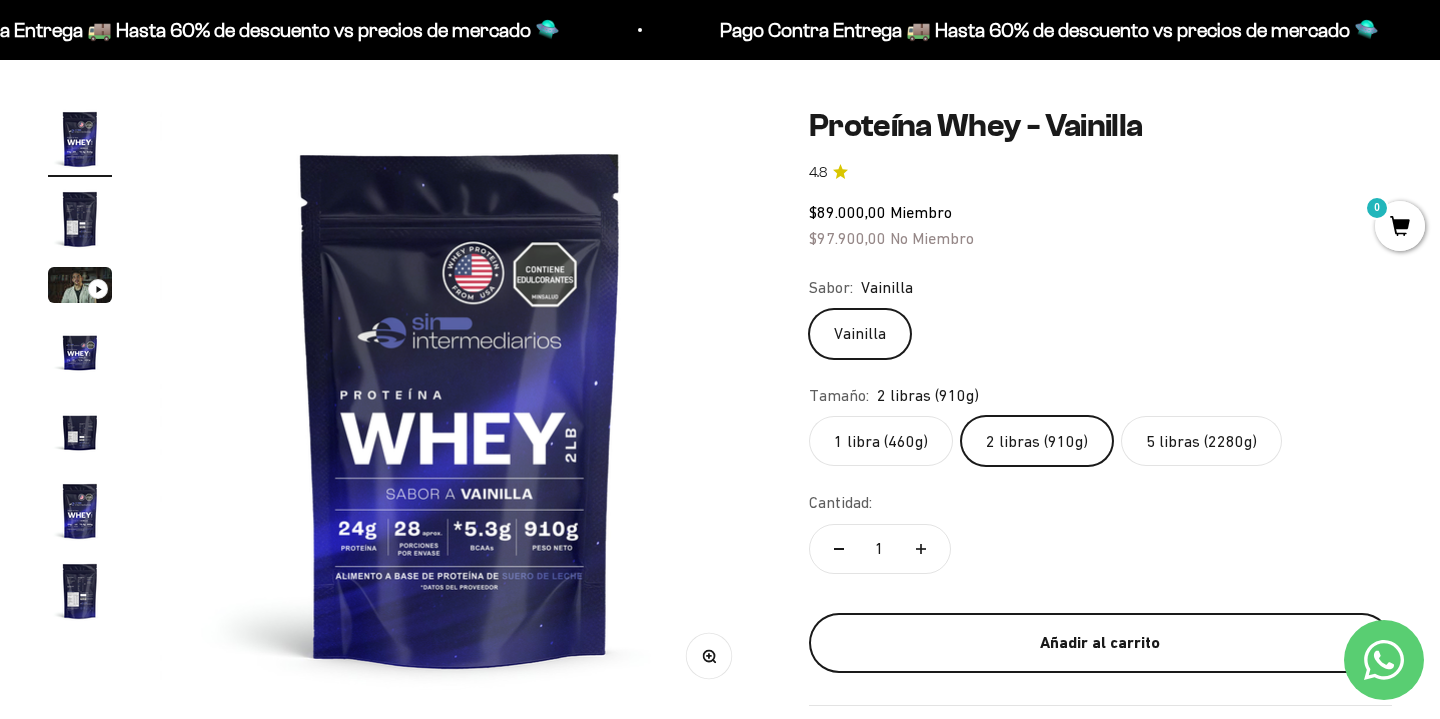 click on "Añadir al carrito" at bounding box center (1100, 643) 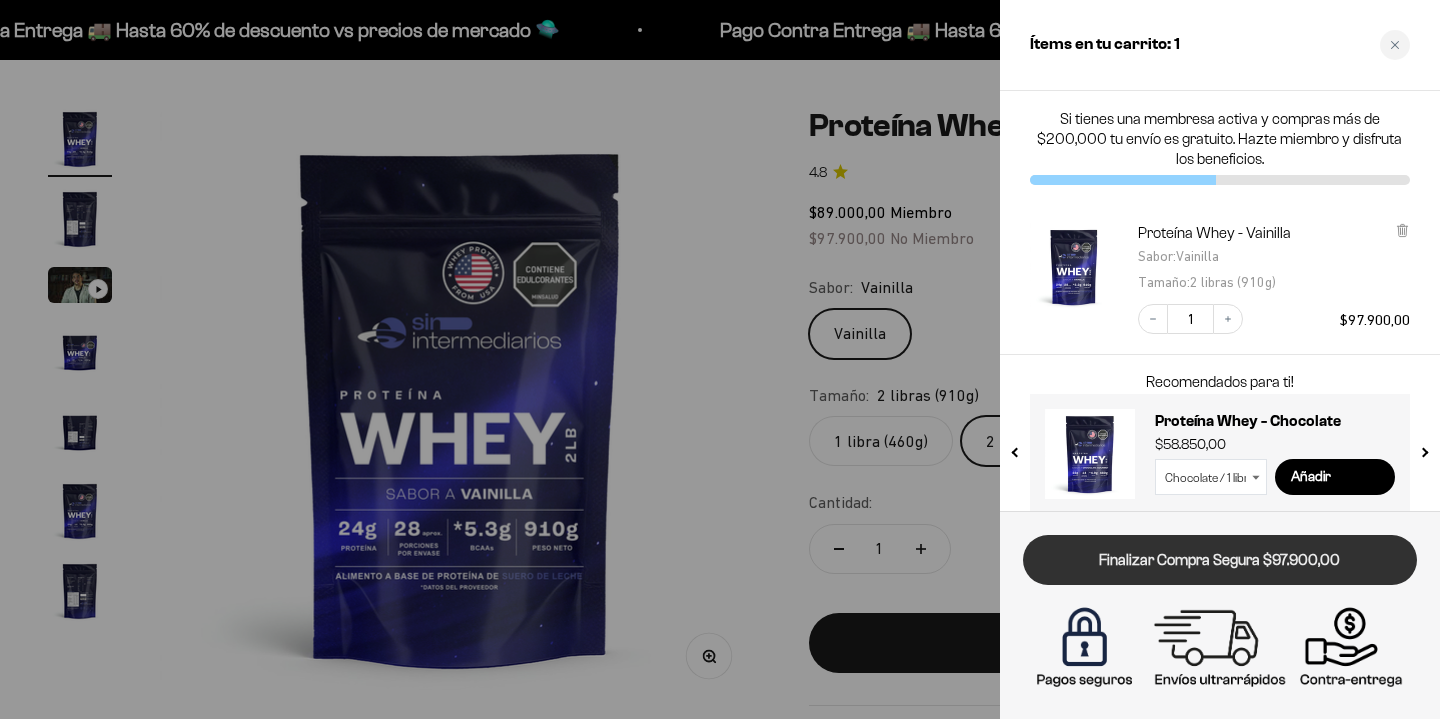 click on "Finalizar Compra Segura $97.900,00" at bounding box center [1220, 560] 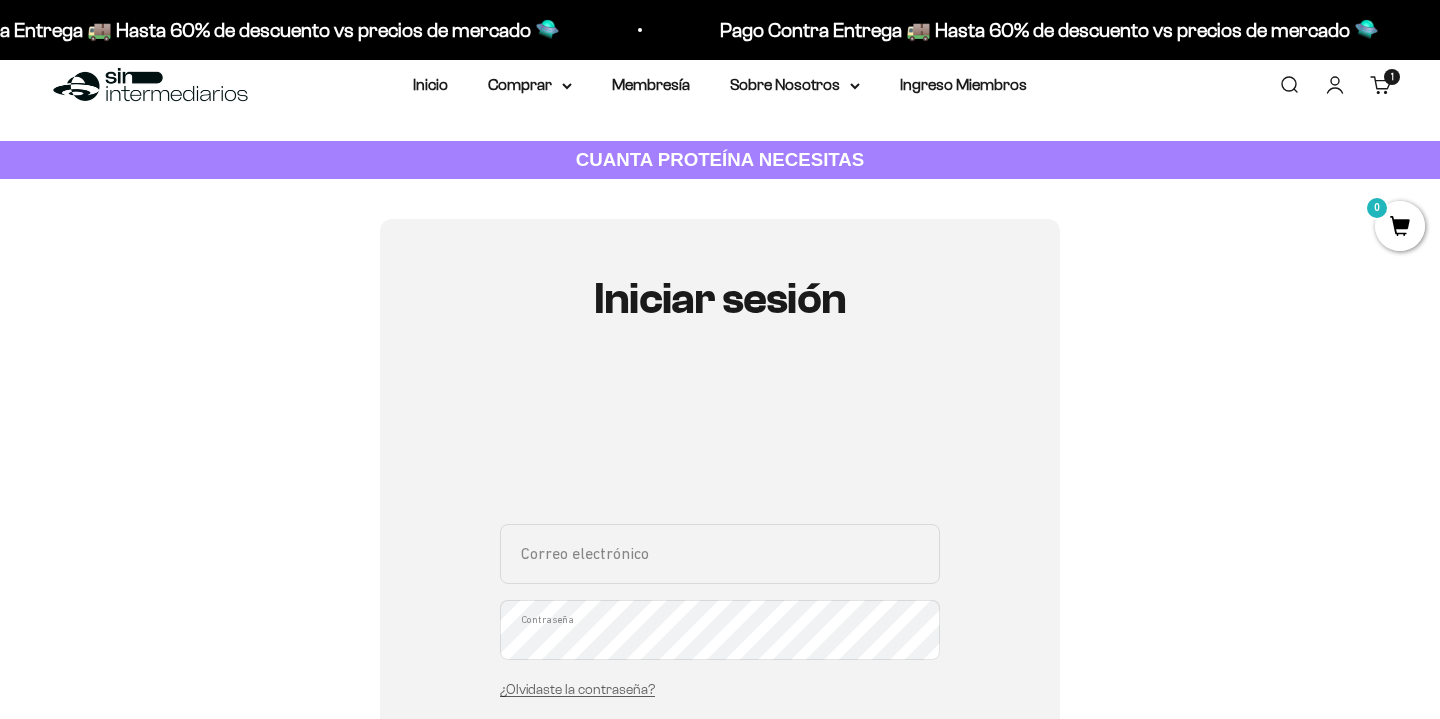 scroll, scrollTop: 256, scrollLeft: 0, axis: vertical 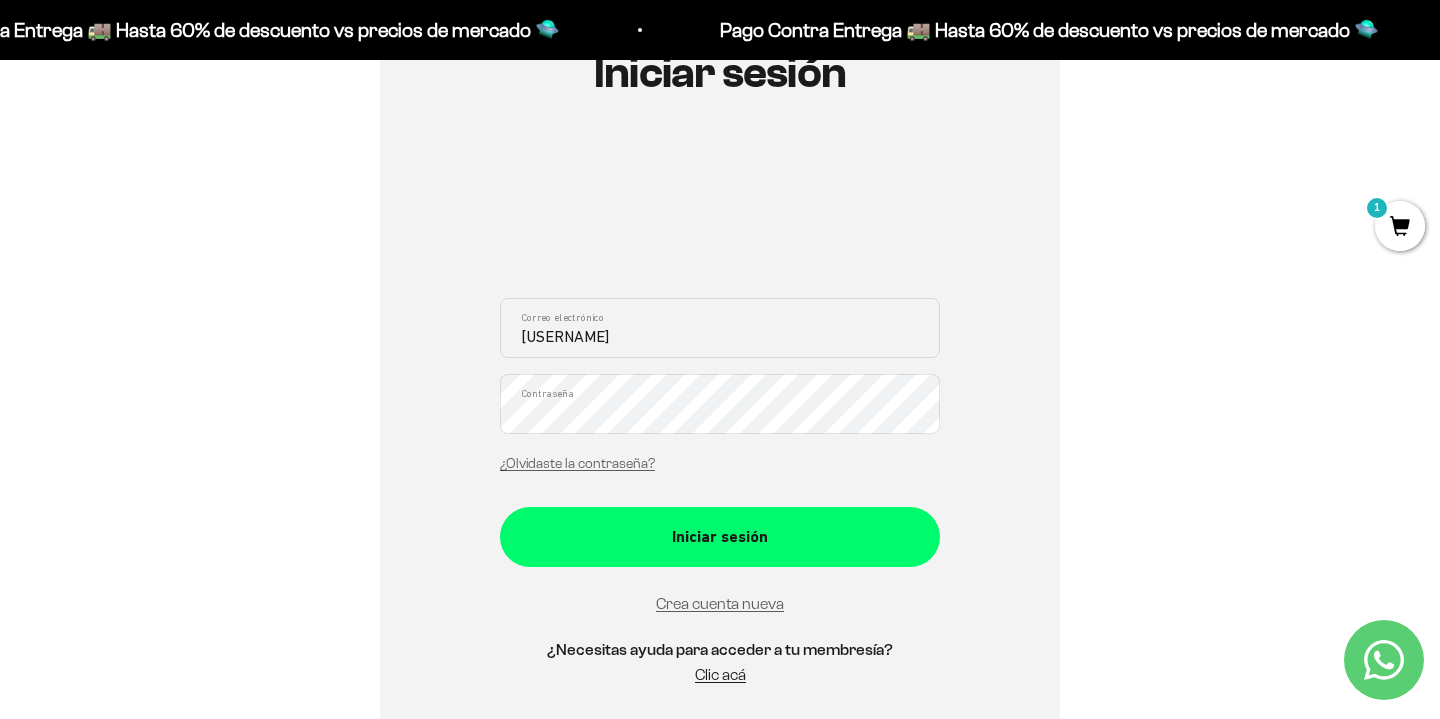 click on "[USERNAME]" at bounding box center [720, 328] 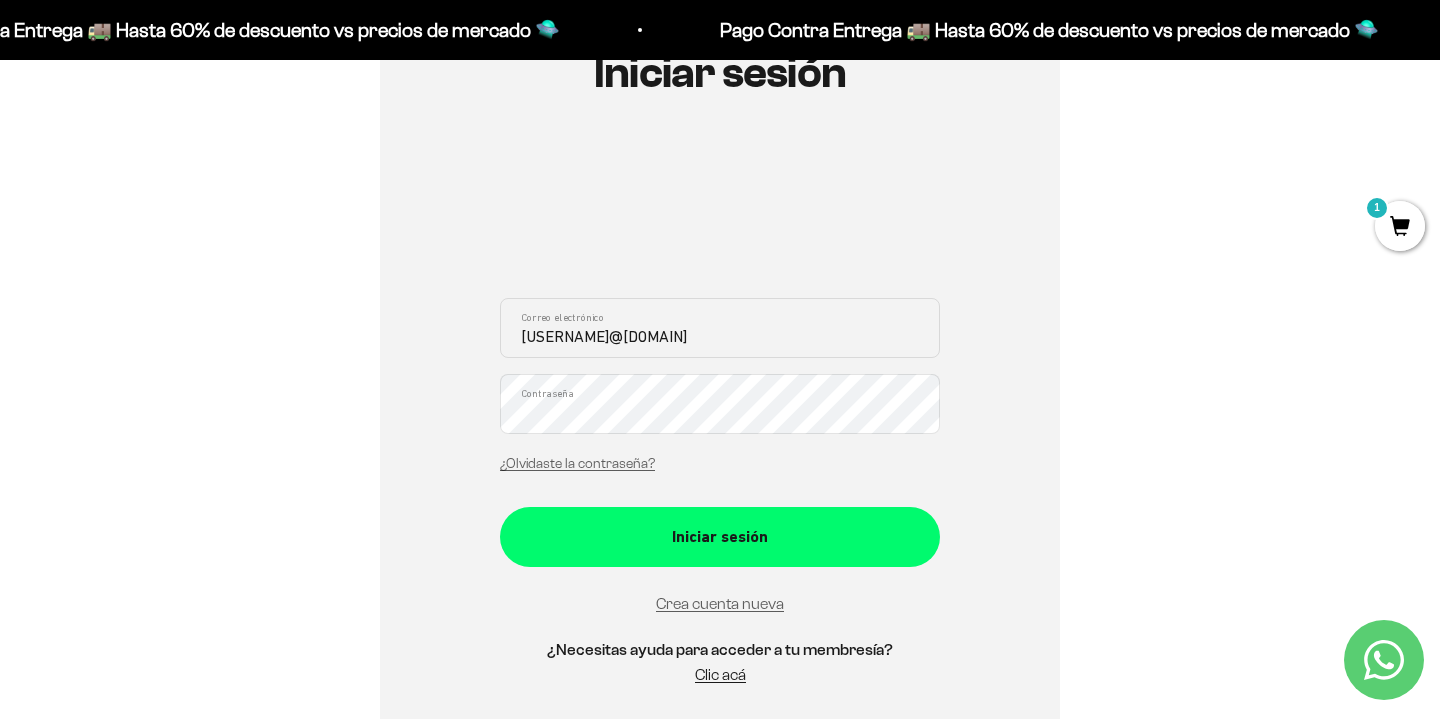 type on "[EMAIL]" 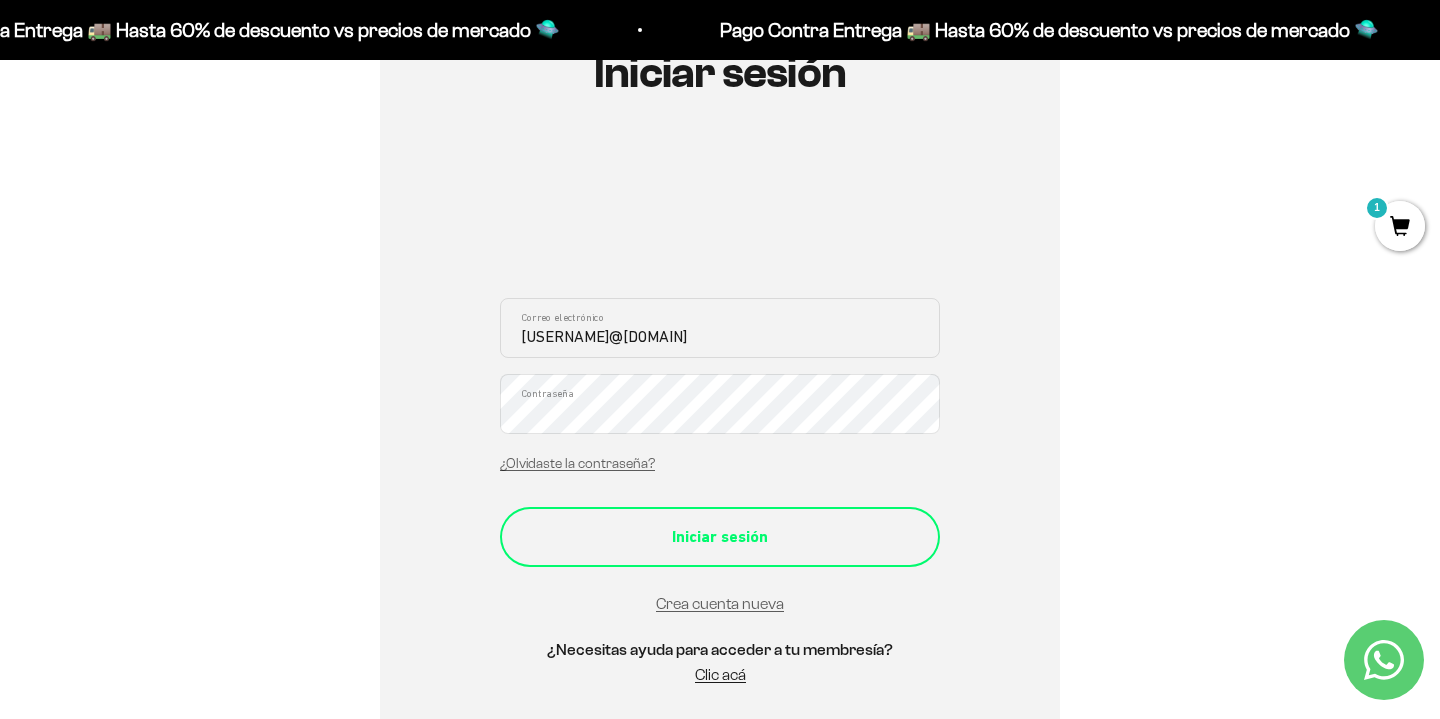 click on "Iniciar sesión" at bounding box center [720, 537] 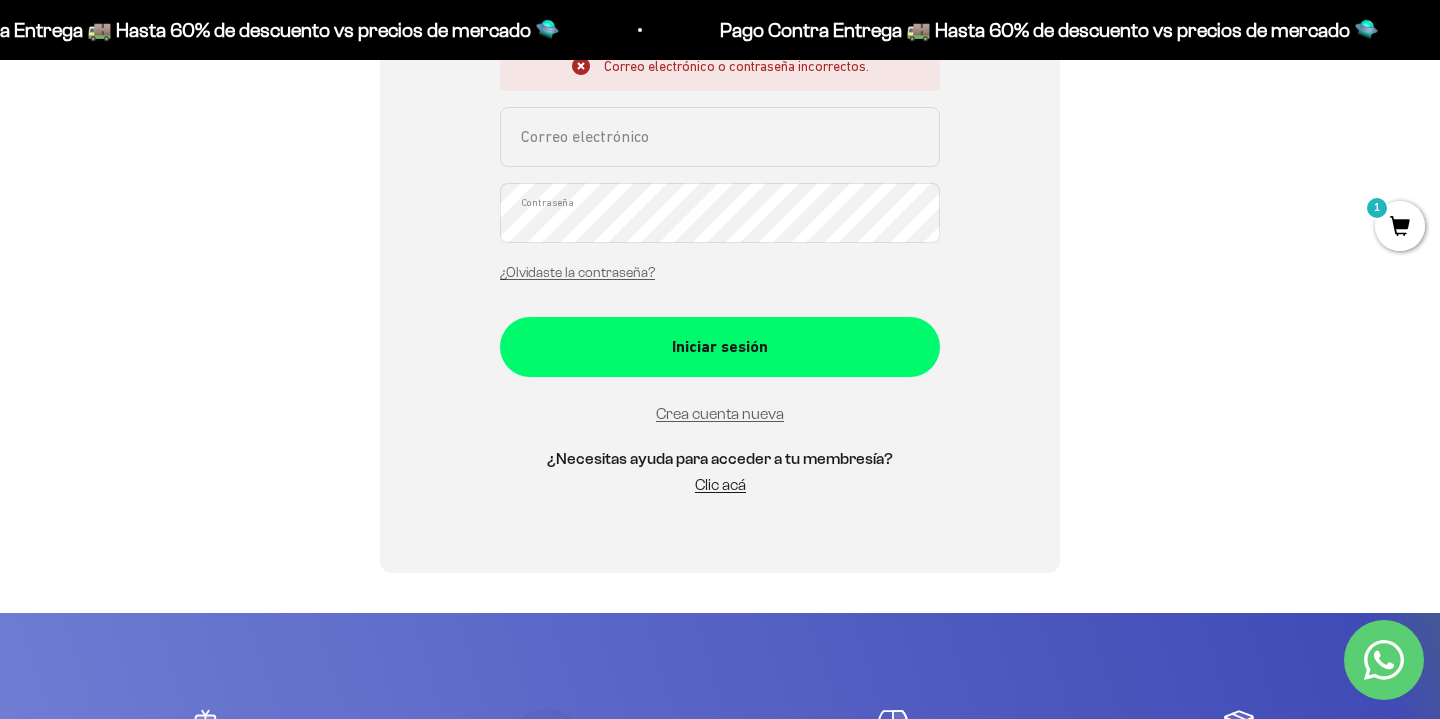 scroll, scrollTop: 525, scrollLeft: 0, axis: vertical 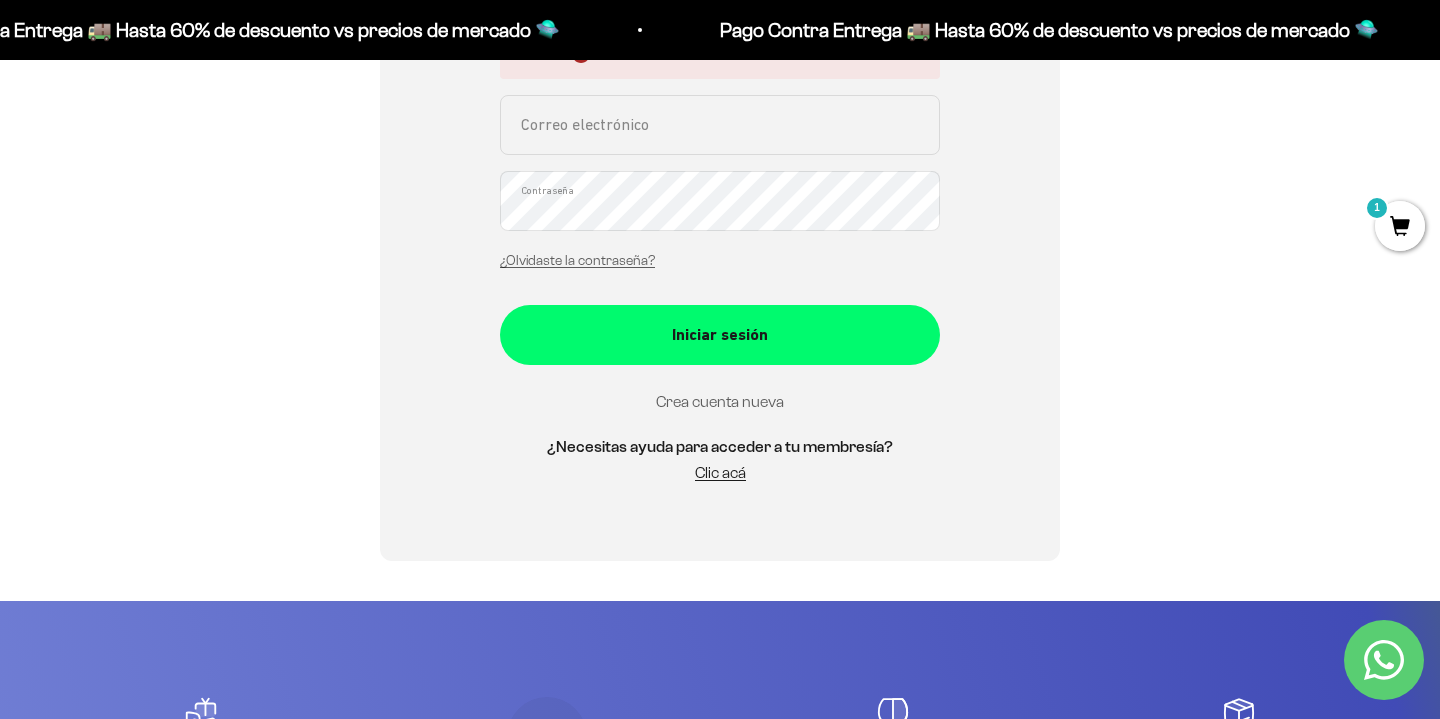 click on "Crea cuenta nueva" at bounding box center [720, 401] 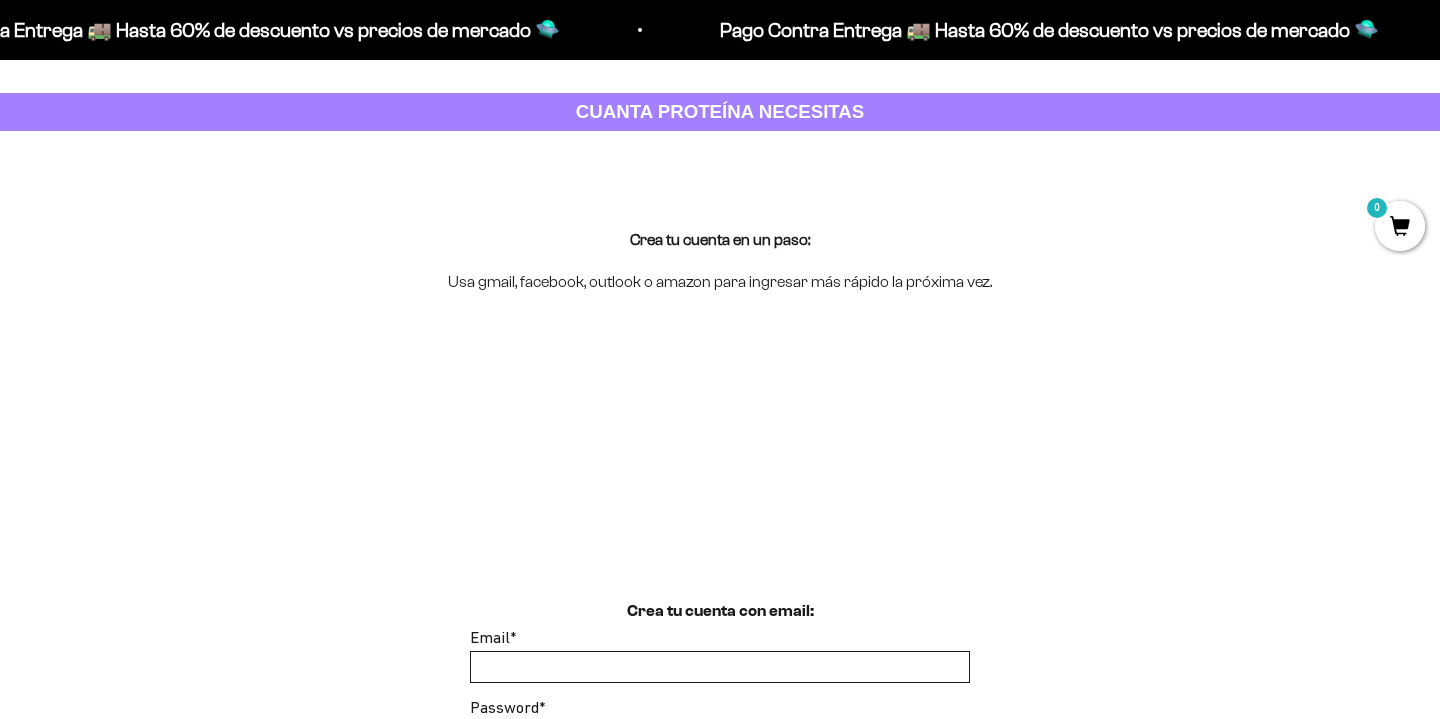 scroll, scrollTop: 355, scrollLeft: 0, axis: vertical 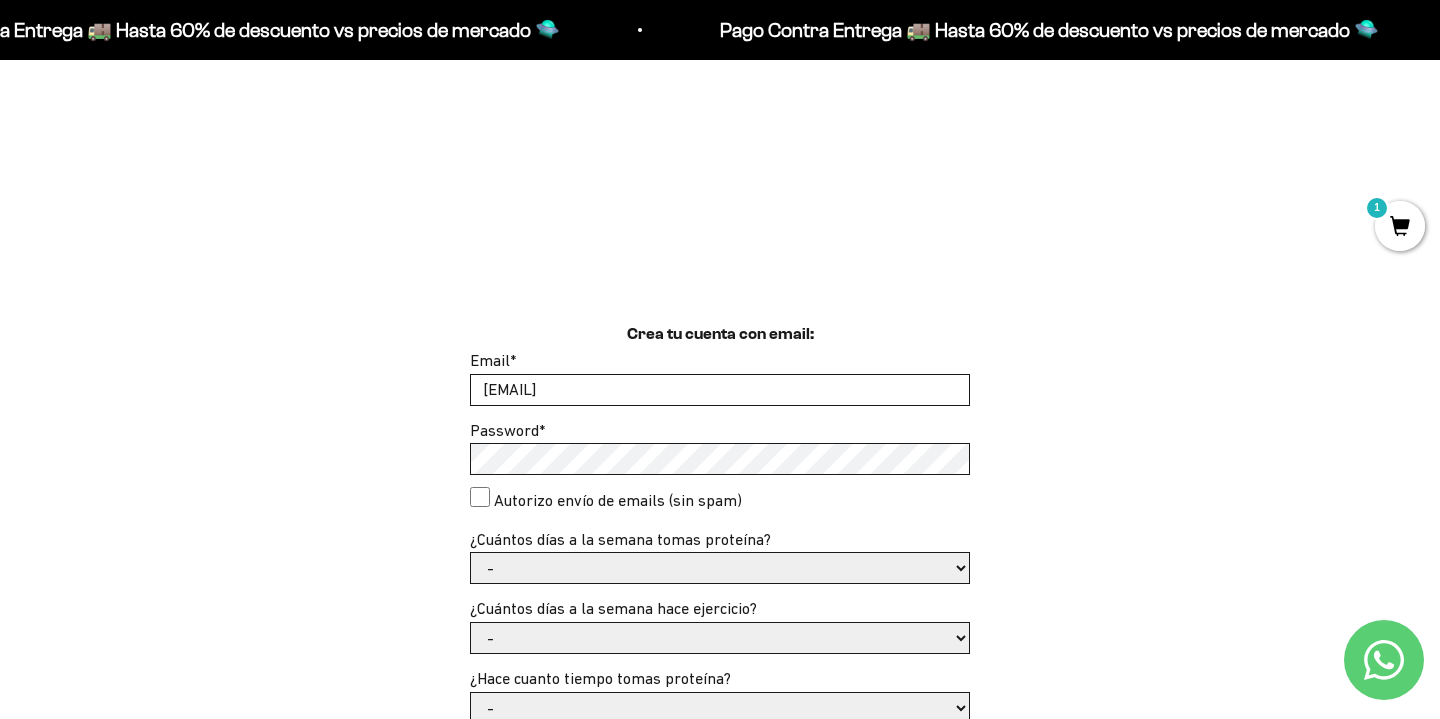 type on "[EMAIL]" 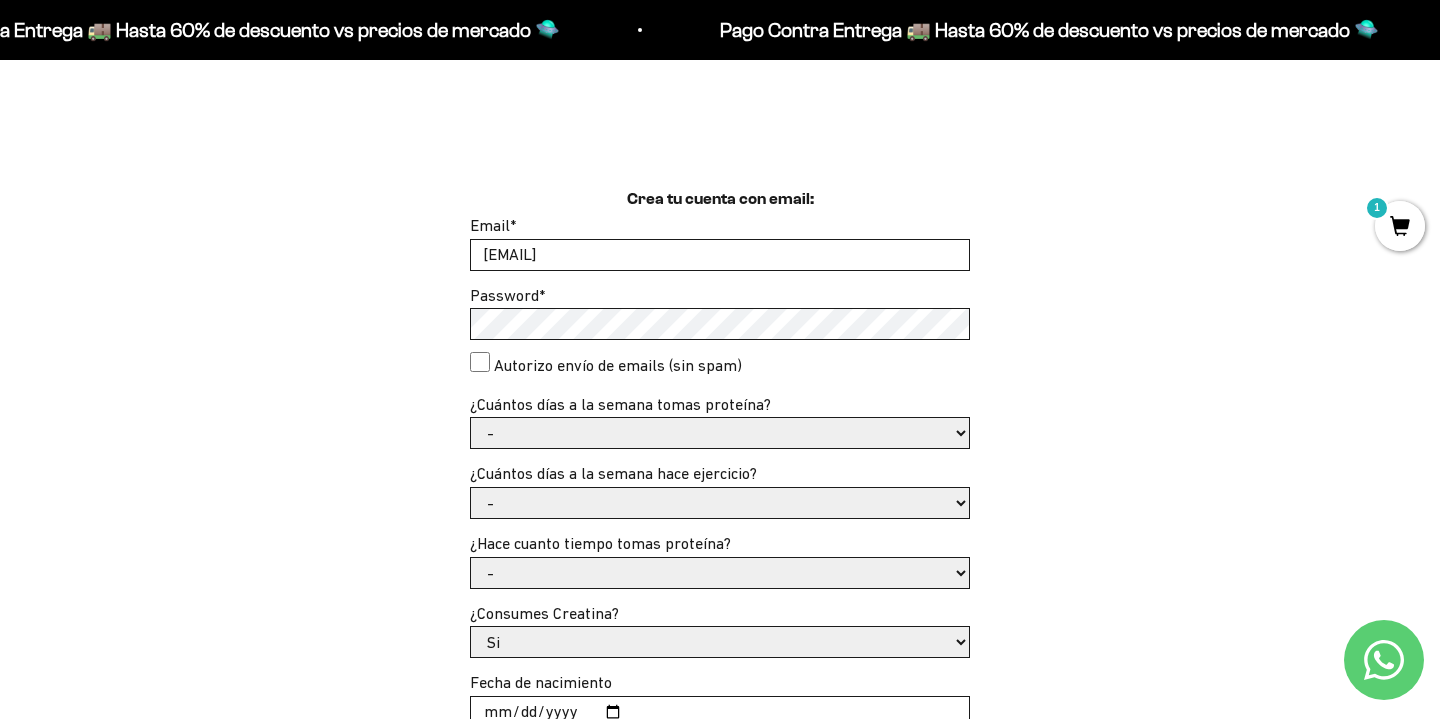 scroll, scrollTop: 491, scrollLeft: 0, axis: vertical 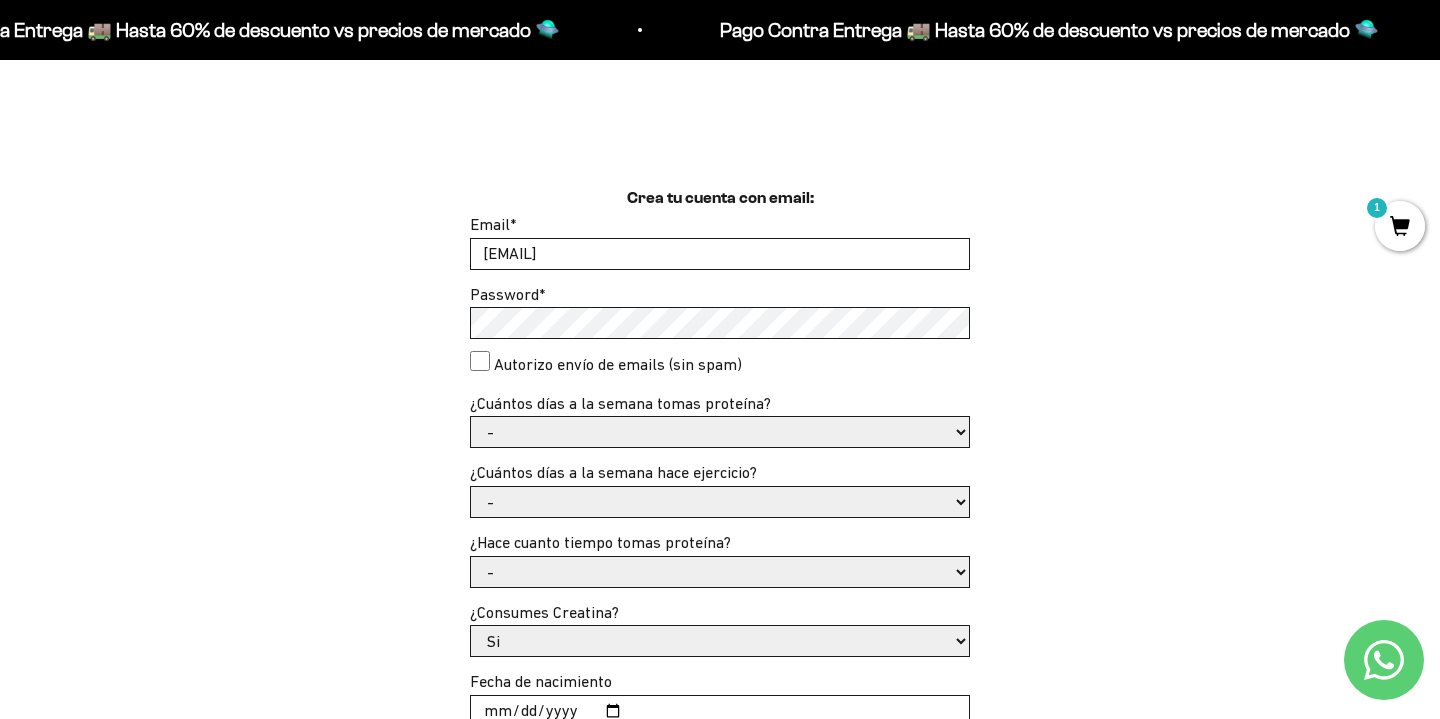 click on "Email
*
[EMAIL]
Password
*
Autorizo envío de emails (sin spam)
¿Cuántos días a la semana tomas proteína?
-
1 o 2
3 a 5
6 o 7
¿Cuántos días a la semana hace ejercicio?" at bounding box center (720, 575) 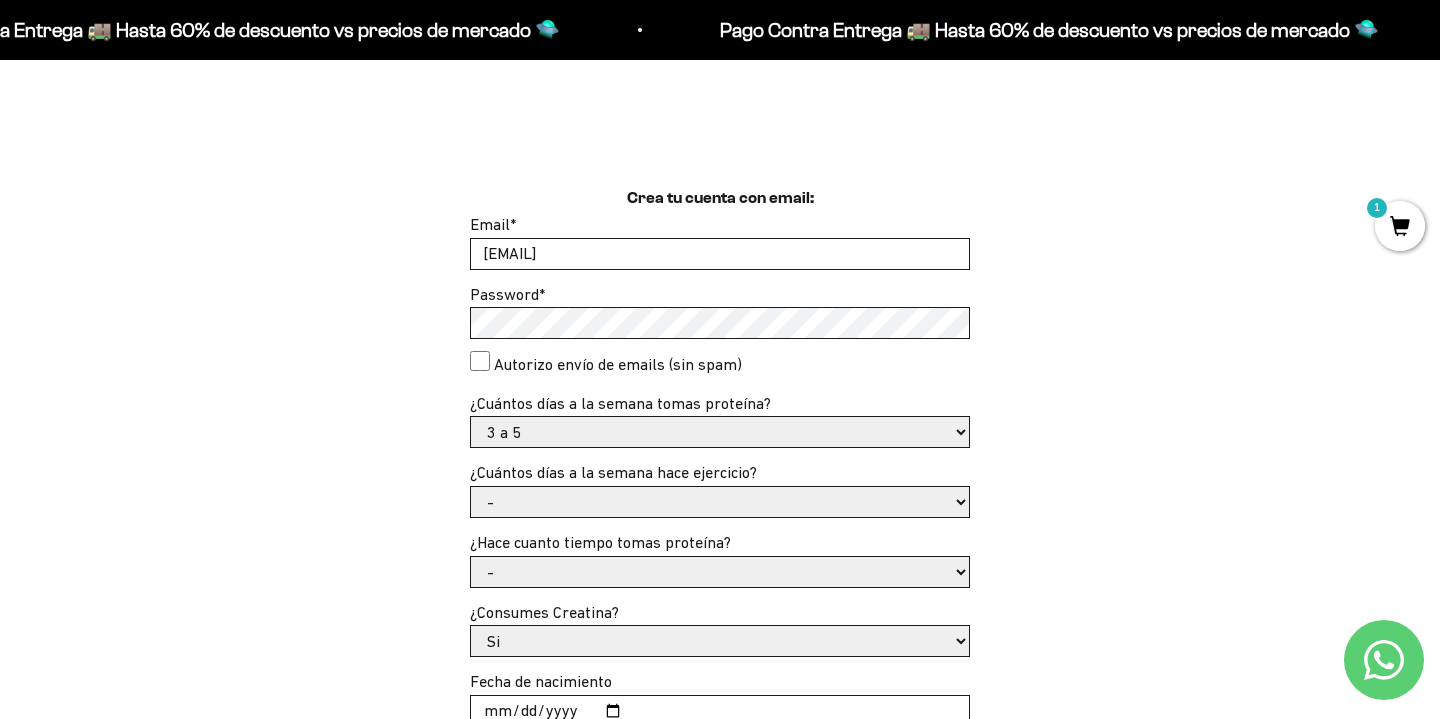 select on "6 o 7 días" 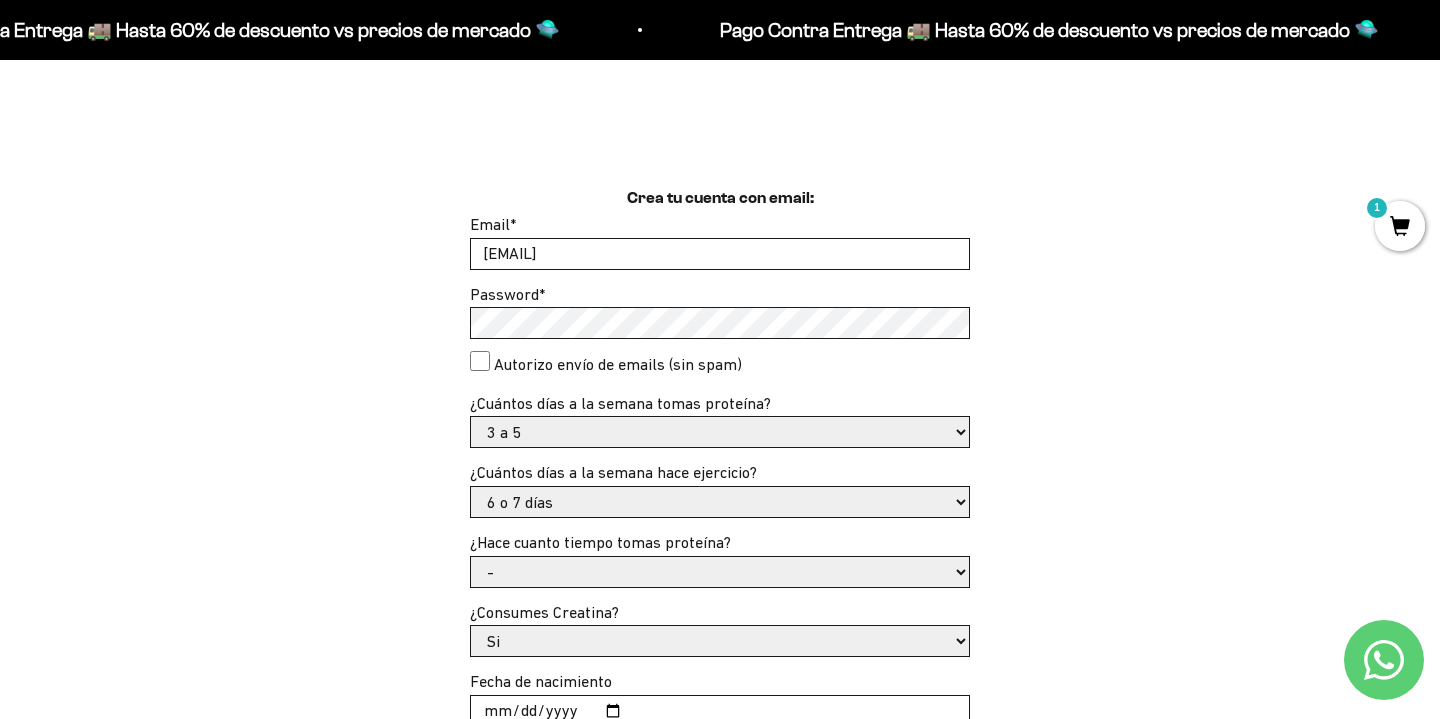 select on "1 o 2" 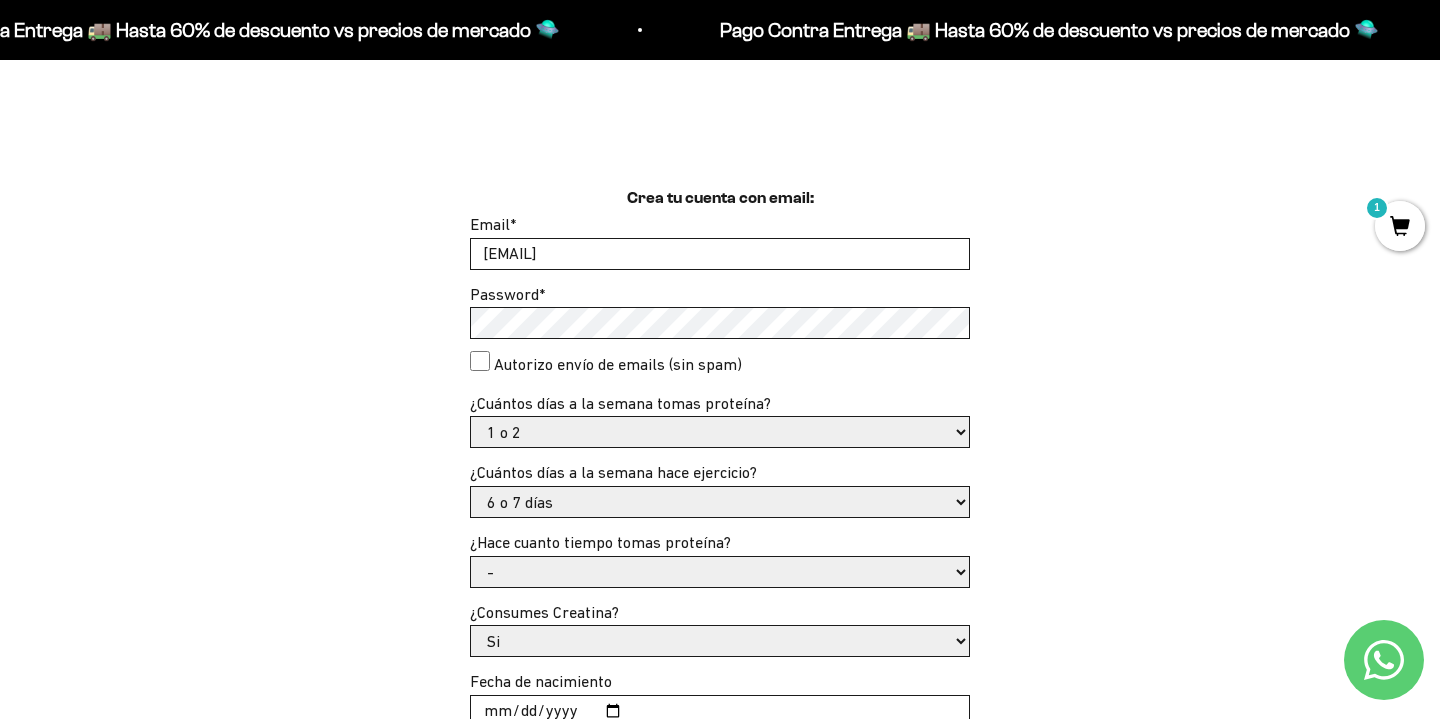 select on "Apenas estoy empezando" 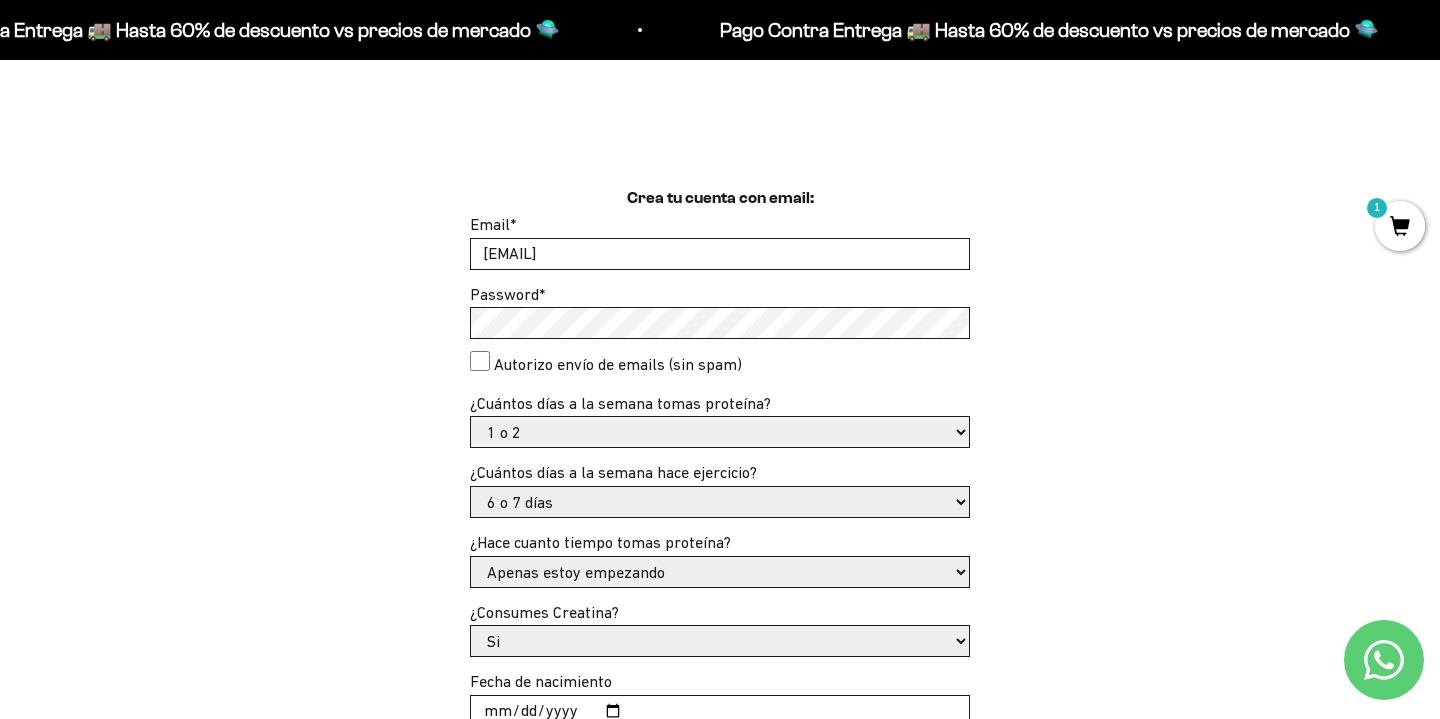 select on "No" 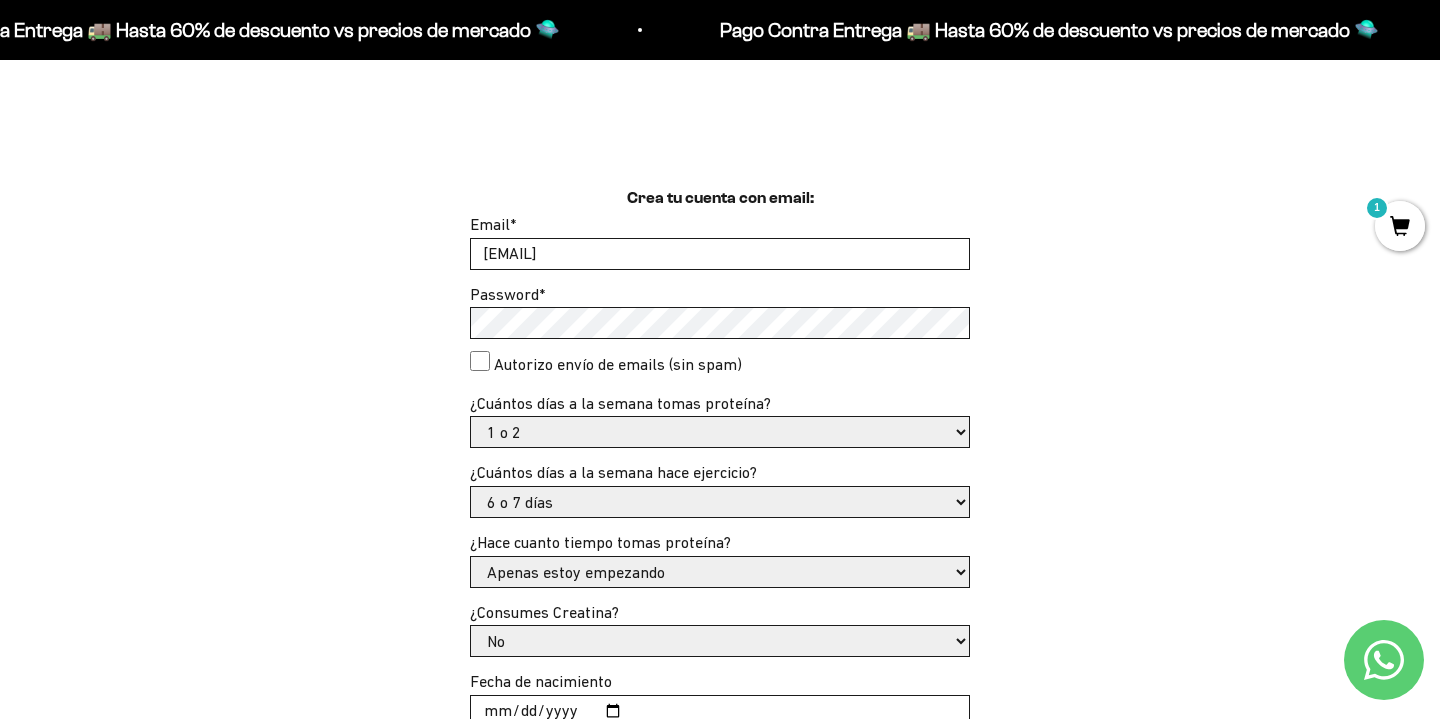 click on "Crea tu cuenta con email:
Email
*
[EMAIL]
Password
*
Autorizo envío de emails (sin spam)
¿Cuántos días a la semana tomas proteína?
-
1 o 2
3 a 5
6 o 7
¿Cuántos días a la semana hace ejercicio?" at bounding box center (720, 562) 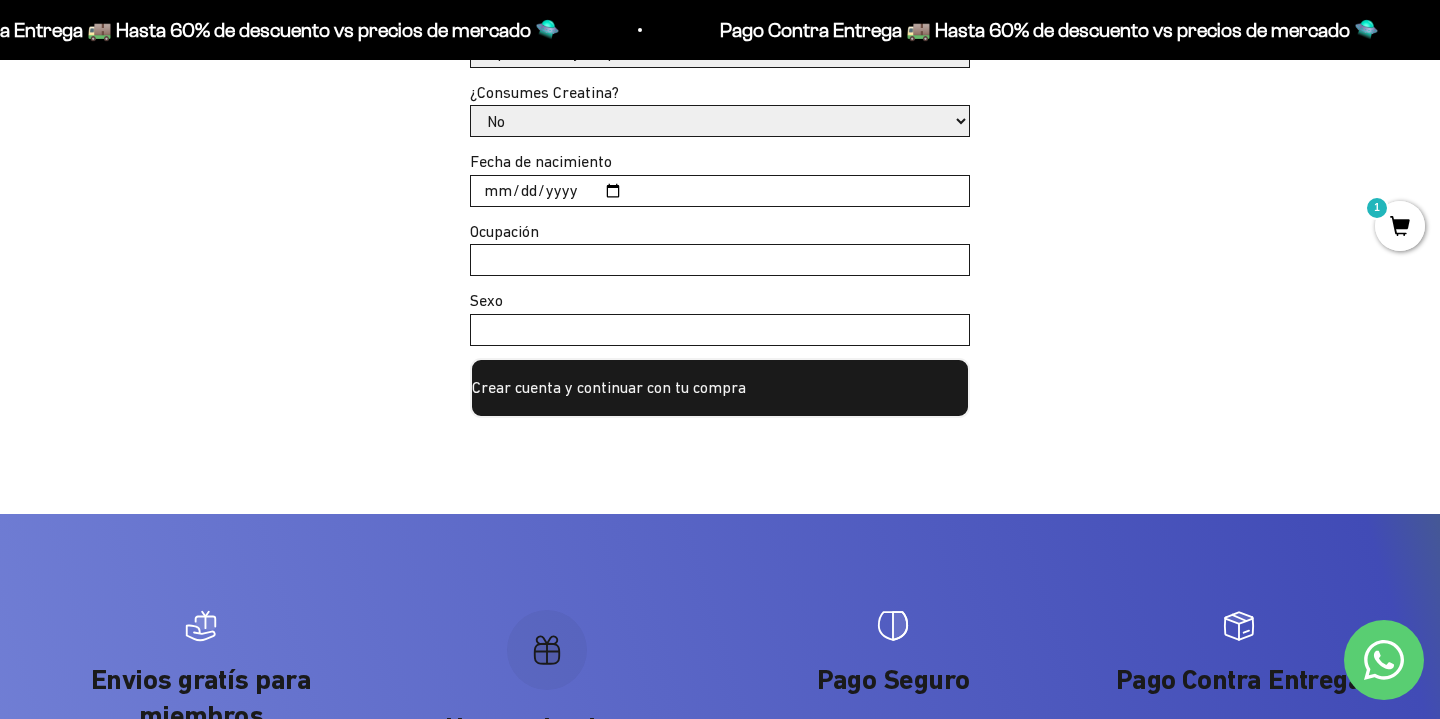 scroll, scrollTop: 1019, scrollLeft: 0, axis: vertical 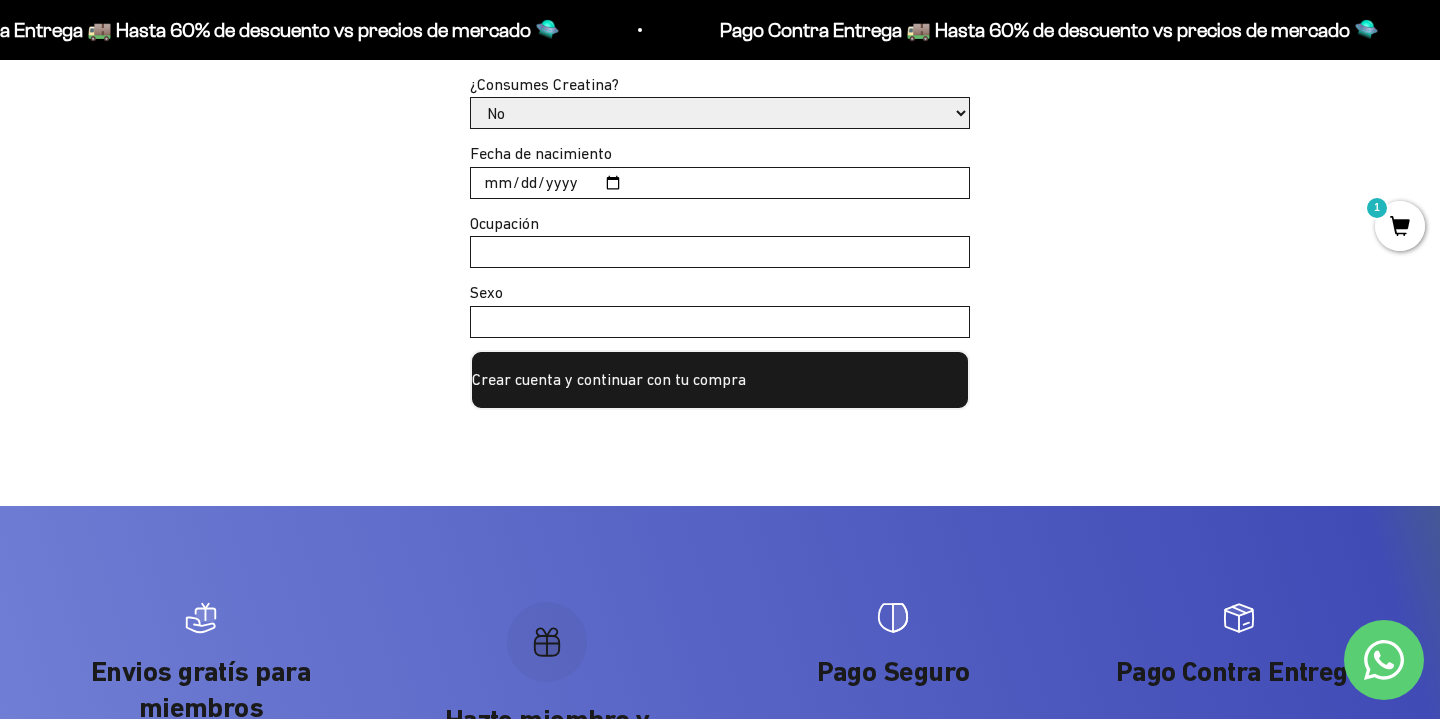 click on "Fecha de nacimiento" at bounding box center (720, 183) 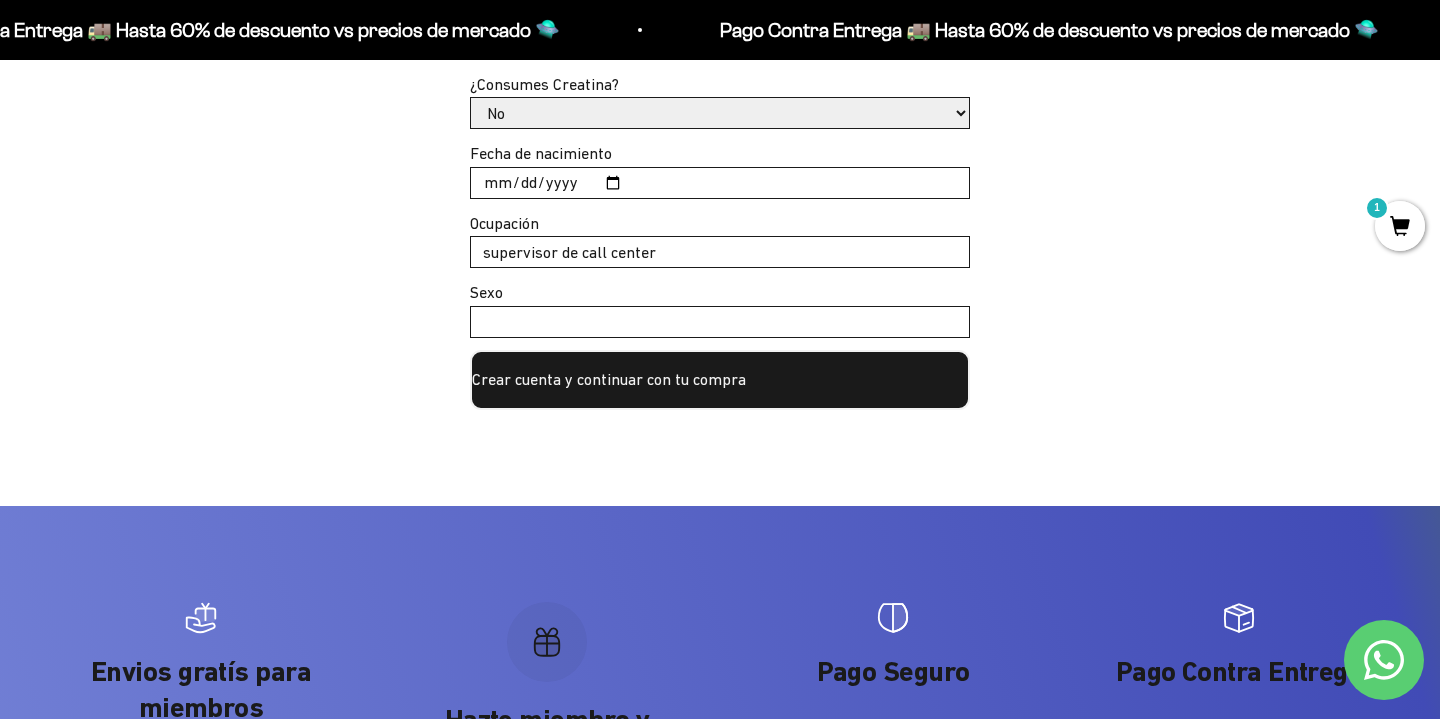 type on "supervisor de call center" 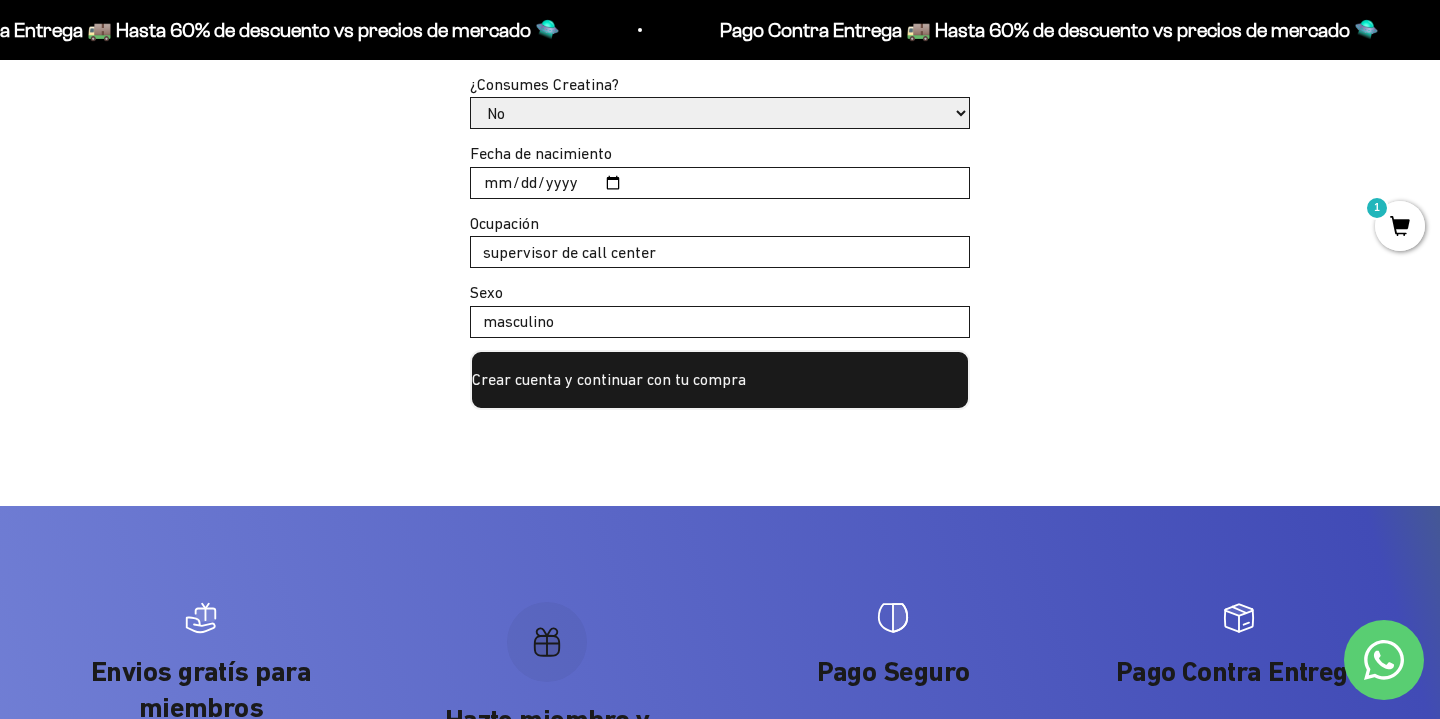 type on "masculino" 